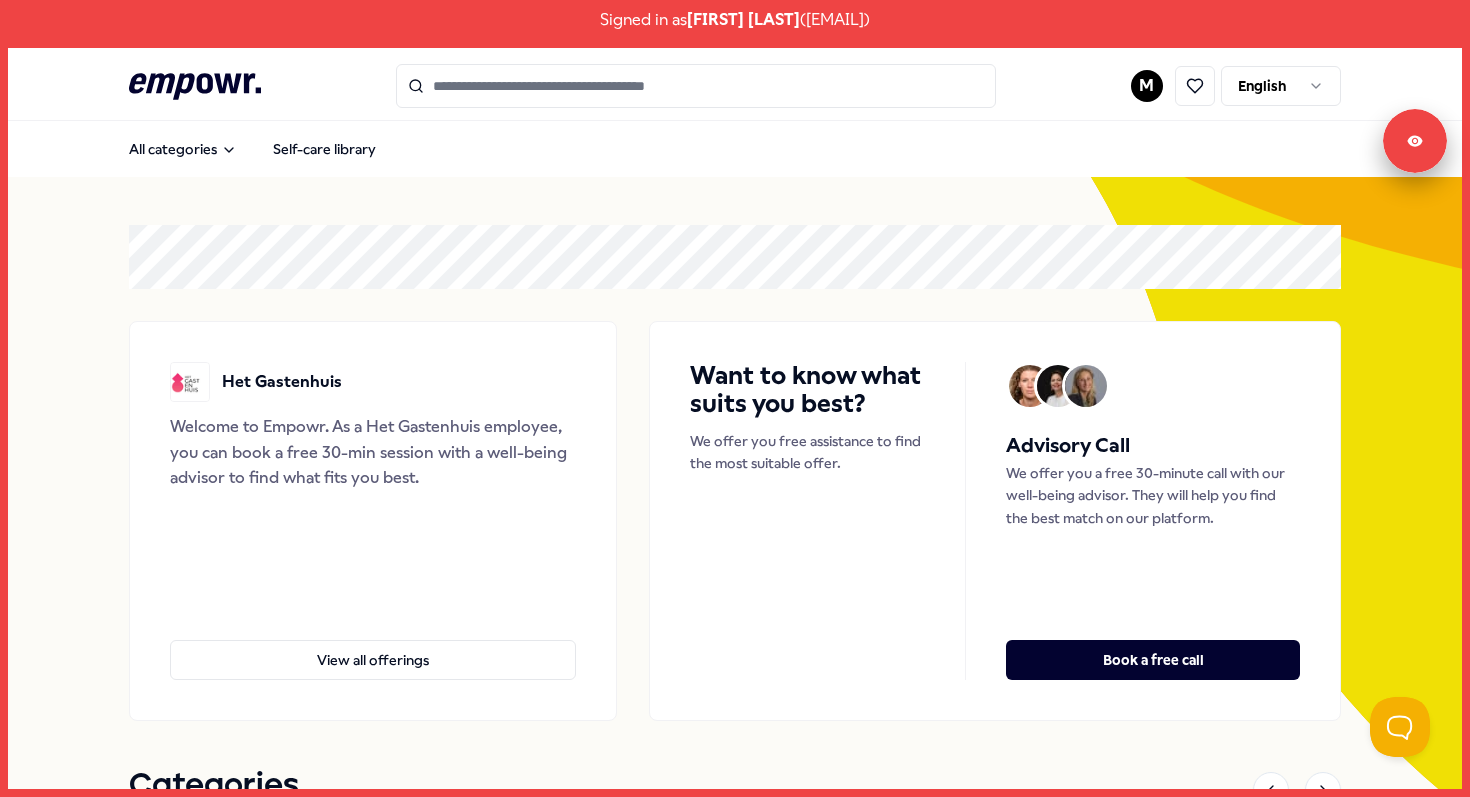 scroll, scrollTop: 0, scrollLeft: 0, axis: both 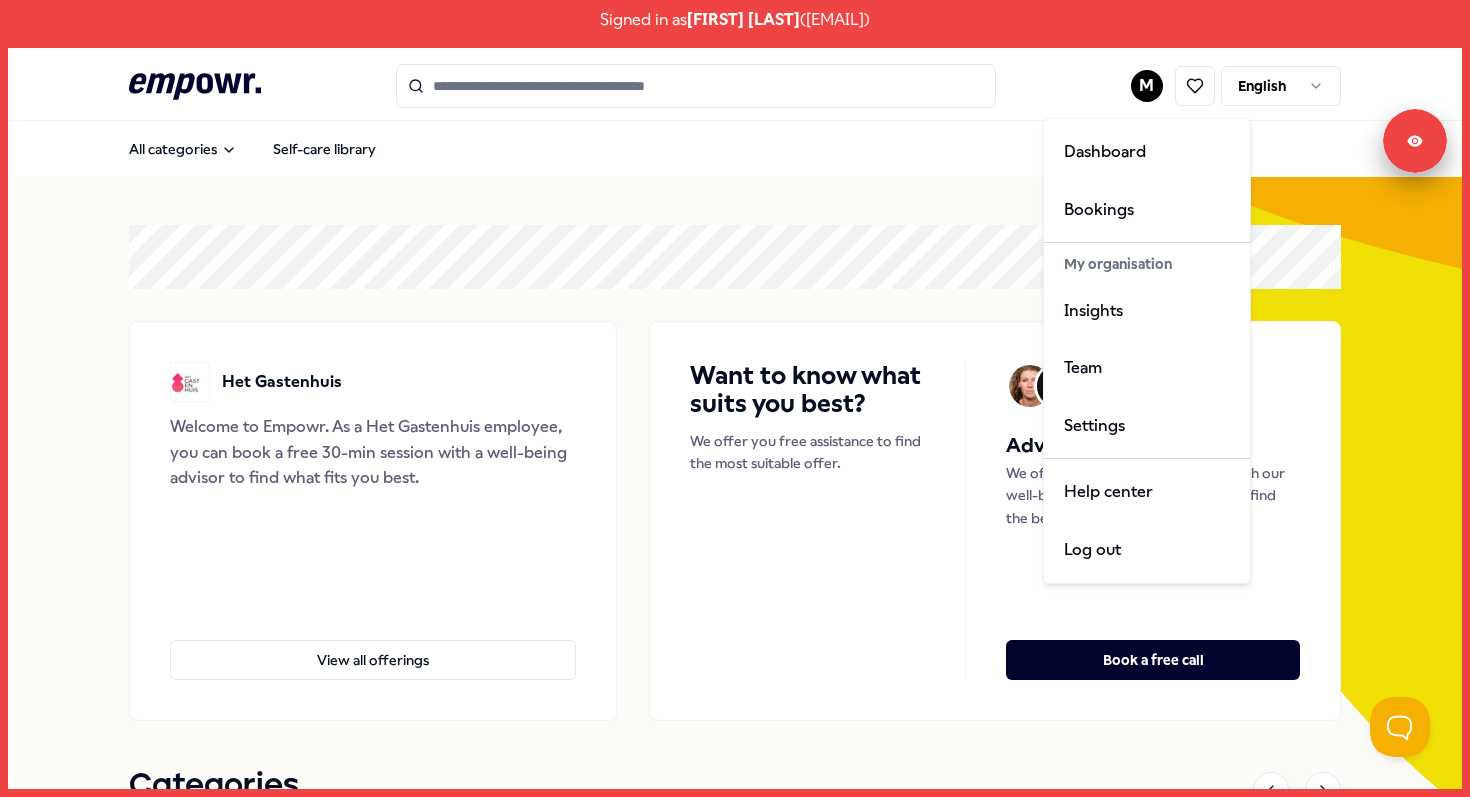 click on "Signed in as   Martin Diepeveen  ( martin.diepeveen@hetgastenhuis.nl ) .empowr-logo_svg__cls-1{fill:#03032f} M English All categories   Self-care library Het Gastenhuis Welcome to Empowr. As a Het Gastenhuis employee, you can book a free 30-min session with a well-being advisor to find what fits you best. View all offerings Want to know what suits you best? We offer you free assistance to find the most suitable offer. Advisory Call We offer you a free 30-minute call with our well-being advisor. They will help you find the best match on our platform. Book a free call Categories Coaching Breathing Sleep Mindfulness & Meditation Relaxation Training & Workshops Nutrition & Lifestyle Financial Team & Organization Coaching Breathing Sleep Mindfulness & Meditation Relaxation Training & Workshops Nutrition & Lifestyle Financial Team & Organization Recommended Team & Organization Amsterdam Region   Exercise Teambuilding & Coaching with horses English, Dutch From  € 4.350,- Coaching Online Certified coaches From" at bounding box center [735, 398] 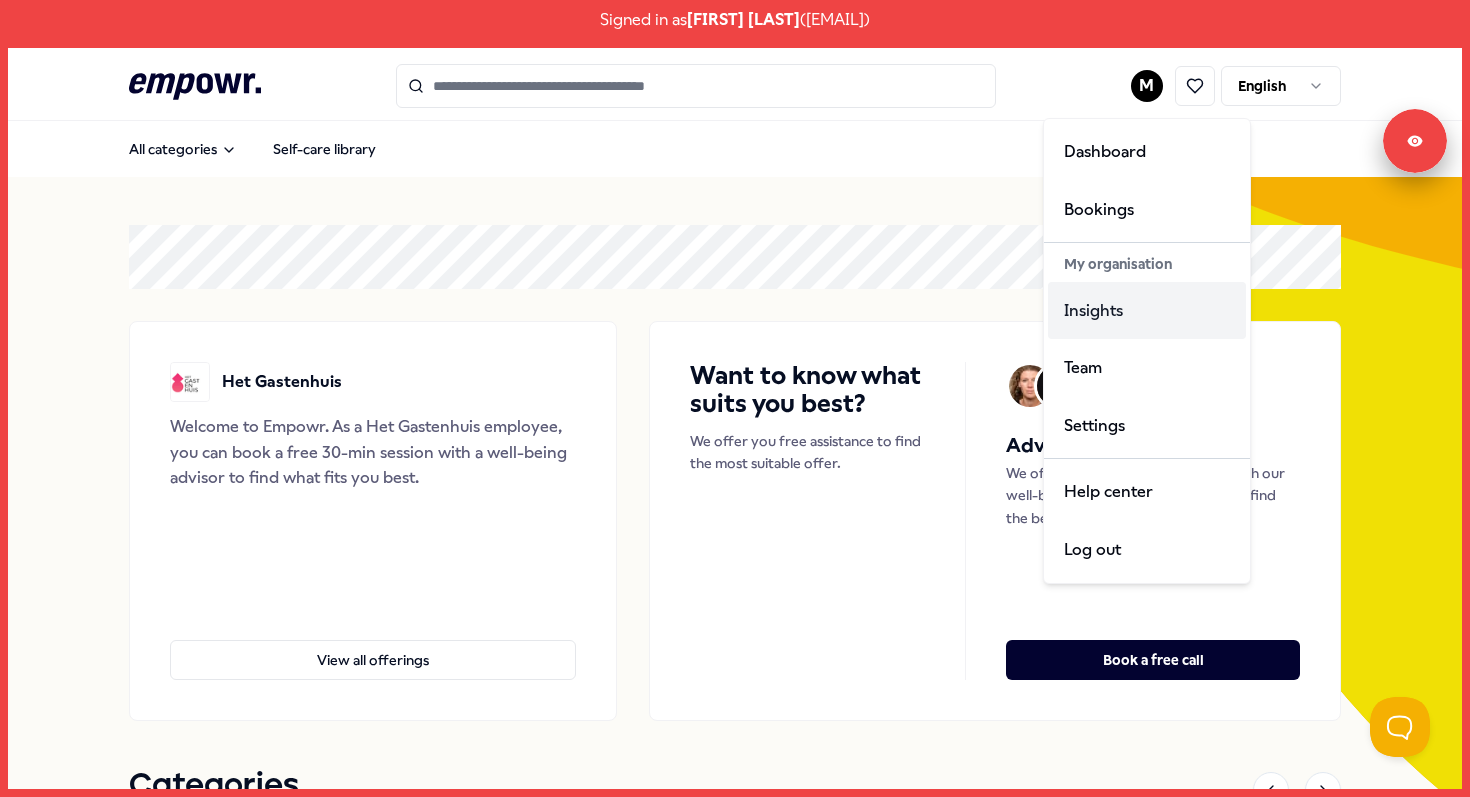 click on "Insights" at bounding box center (1147, 311) 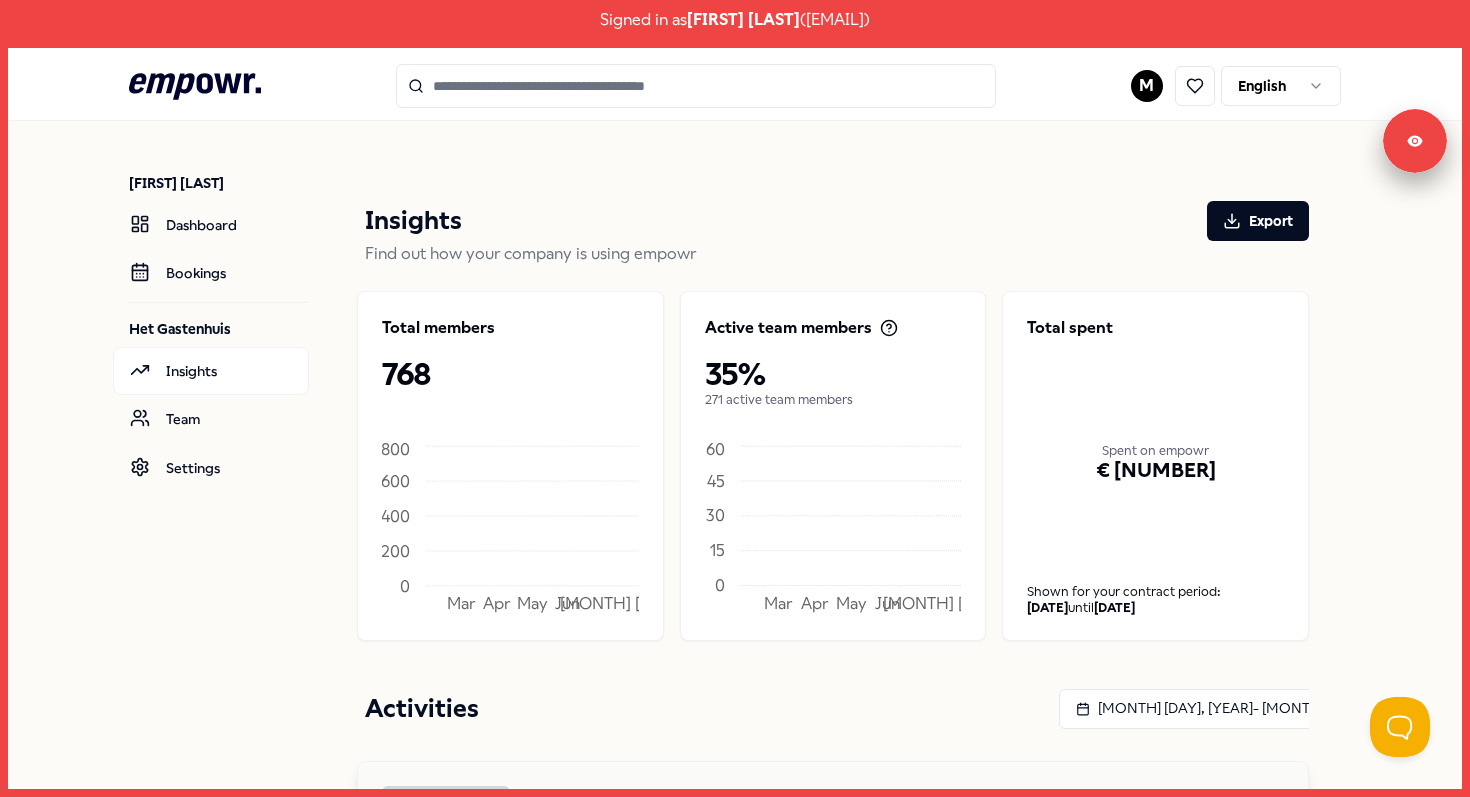 click on "Signed in as   Martin Diepeveen  ( martin.diepeveen@hetgastenhuis.nl ) .empowr-logo_svg__cls-1{fill:#03032f} M English Martin Diepeveen Dashboard Bookings Het Gastenhuis Insights Team Settings Insights   Export Find out how your company is using empowr Total members 768 Mar Apr May Jun Jul 21 0 200 400 600 800 Active team members 35% 271 active team members Mar Apr May Jun Jul 21 0 15 30 45 60 Total spent Spent on empowr € 10.320 Shown for your contract period: 20-11-2024  until  30-04-2026 Activities Jan 21, 2025  -   Jul 21, 2025 Legal & Privacy Signed in as Martin Diepeveen Sign out
45" at bounding box center [735, 398] 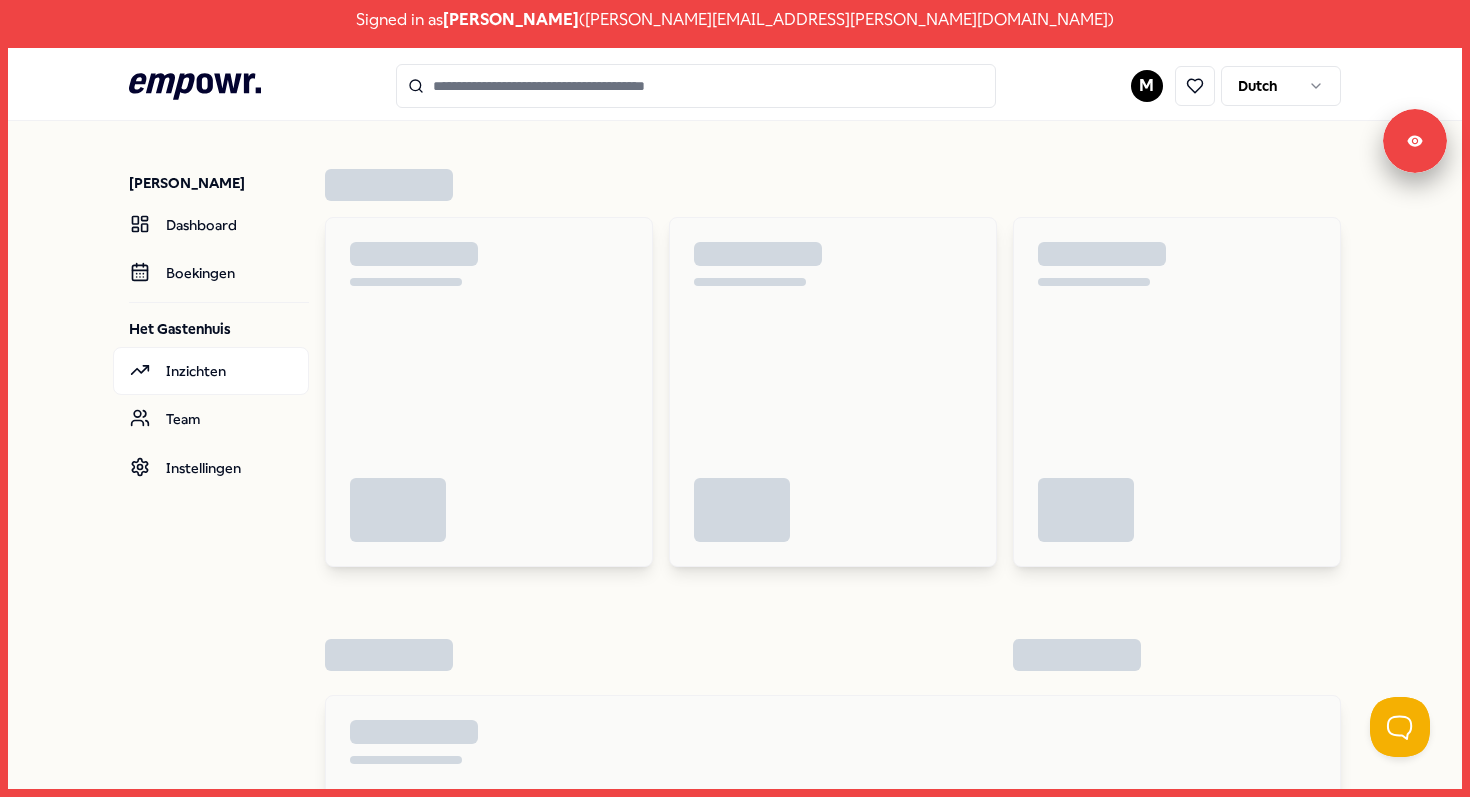 scroll, scrollTop: 0, scrollLeft: 0, axis: both 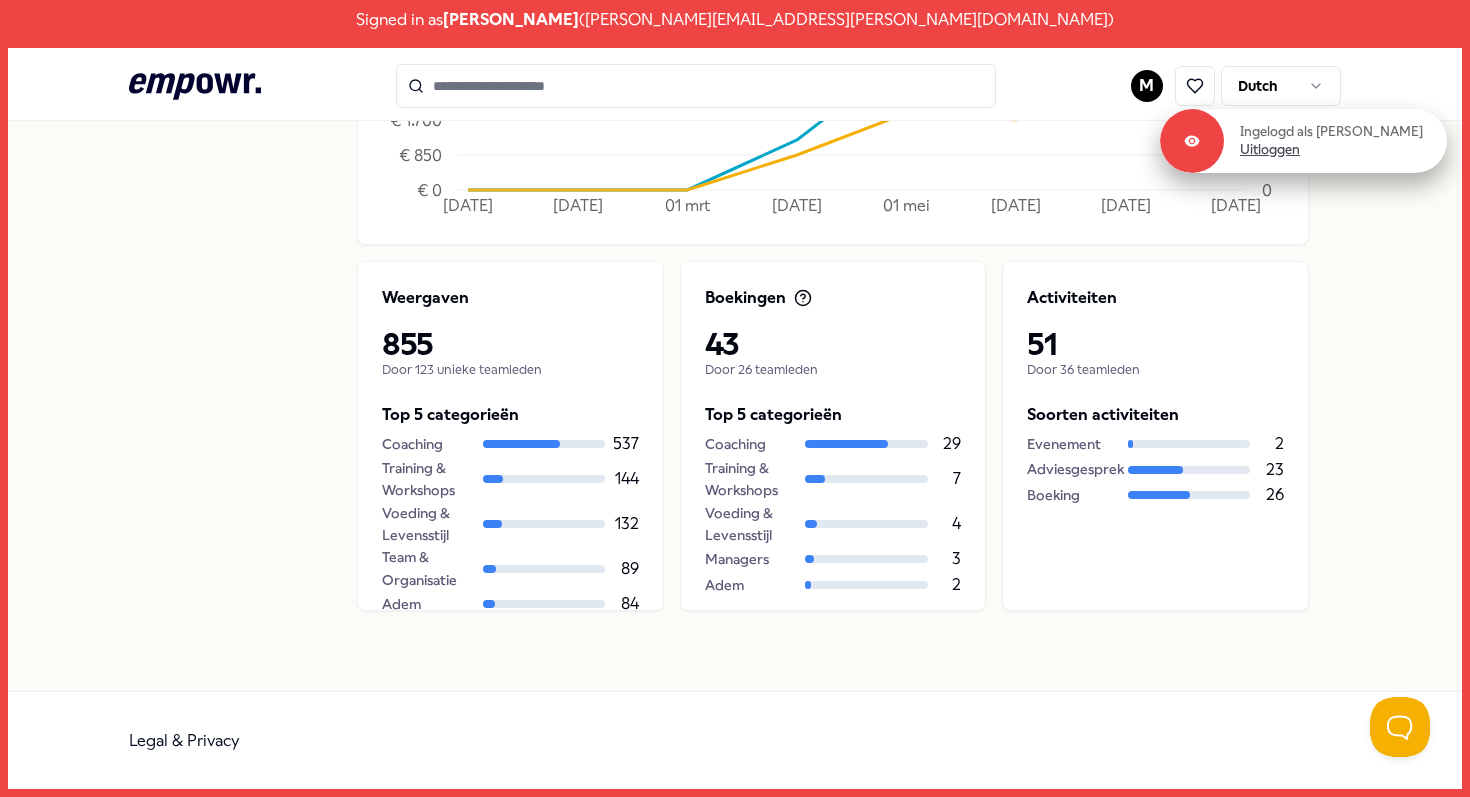 click on "Uitloggen" at bounding box center (1270, 150) 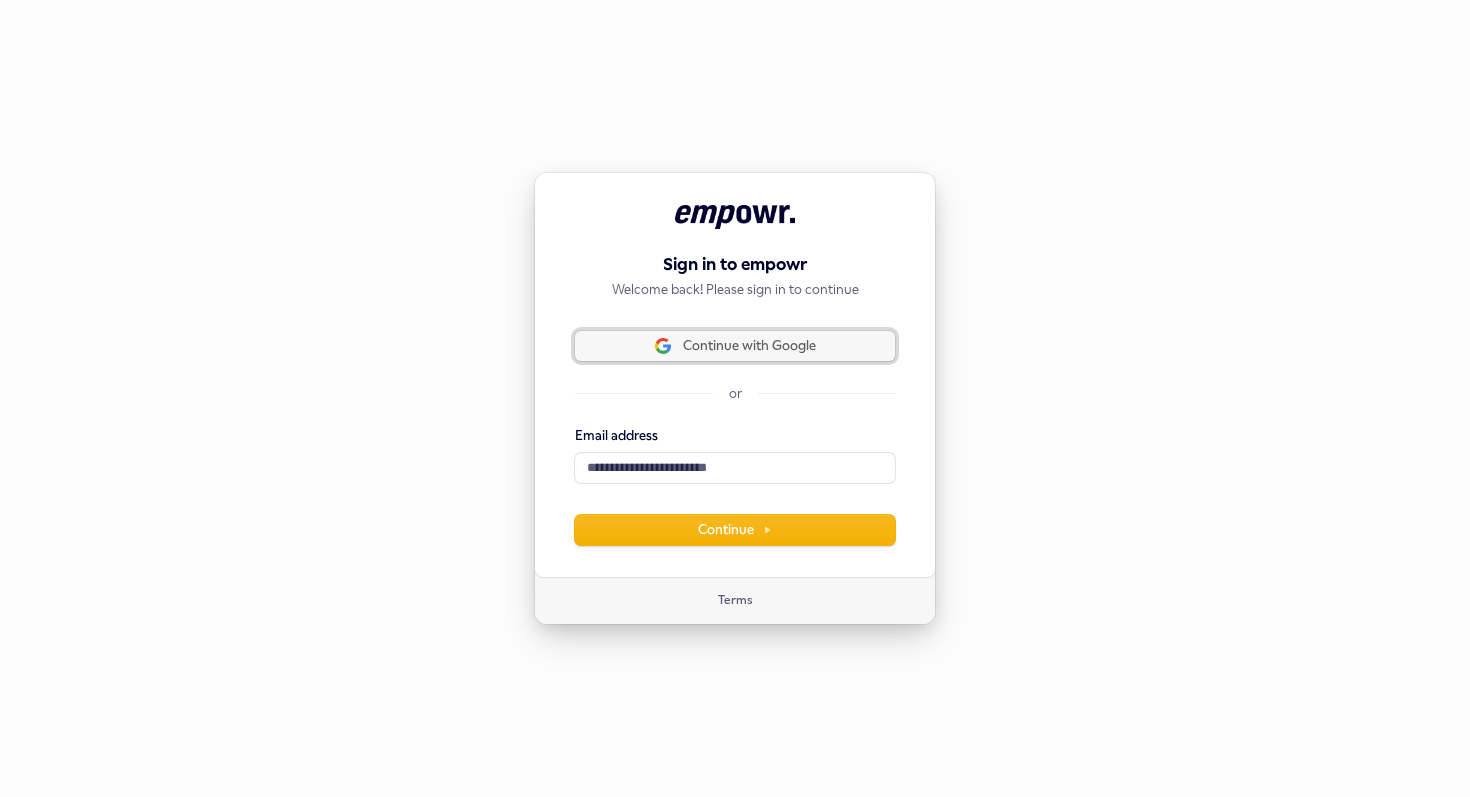 click on "Continue with Google" at bounding box center (735, 346) 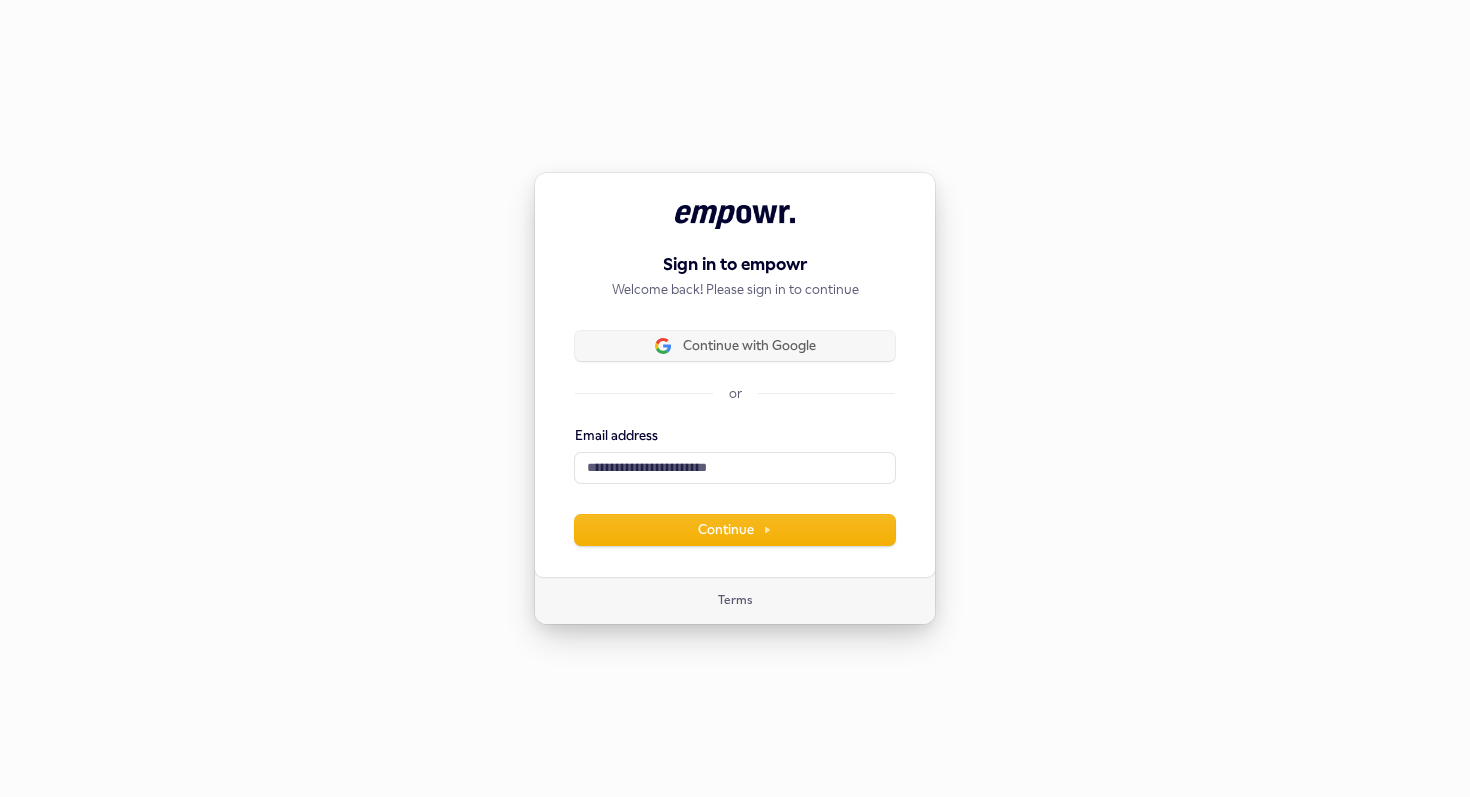 type 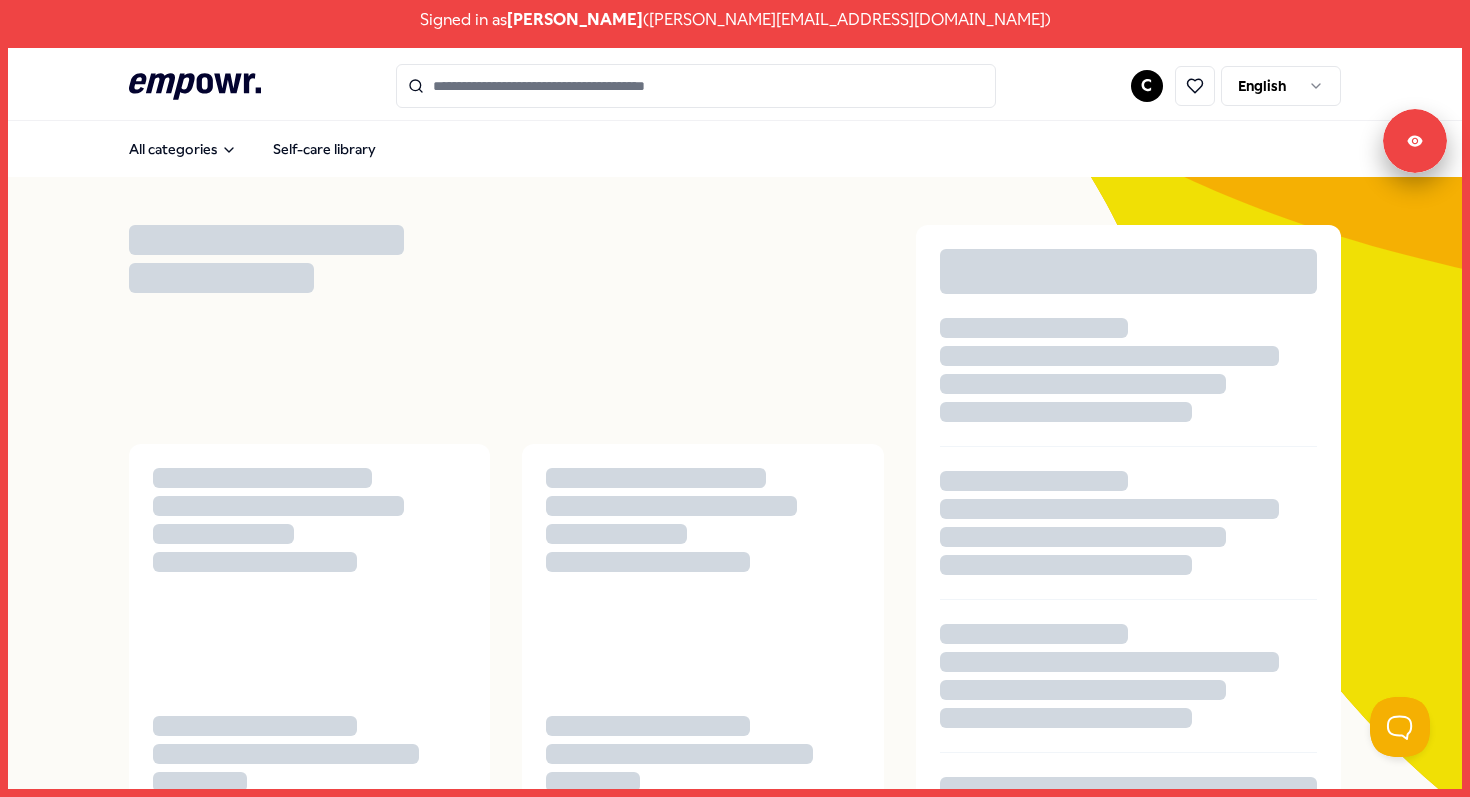 scroll, scrollTop: 0, scrollLeft: 0, axis: both 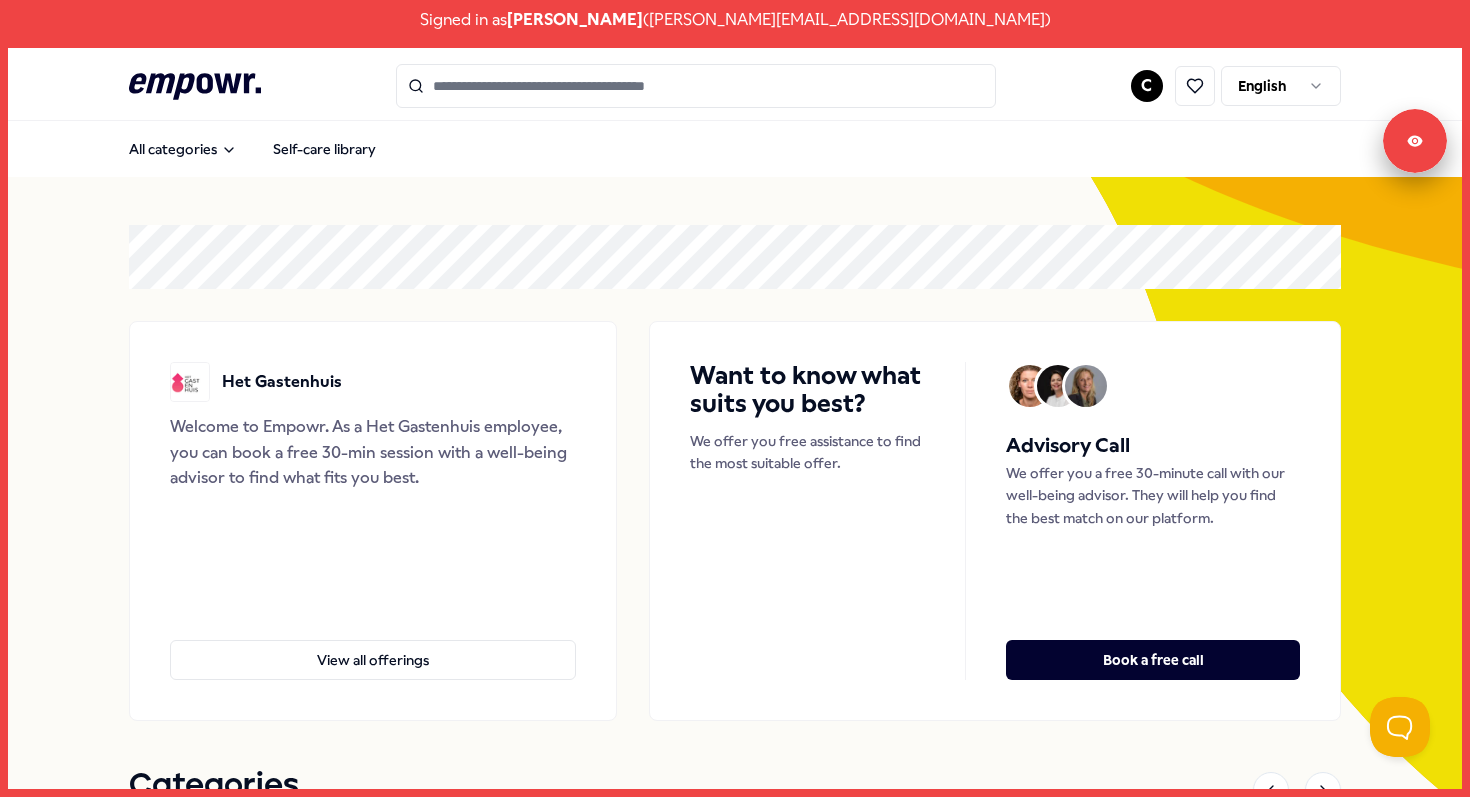 click on "Signed in as   [PERSON_NAME]  ( [PERSON_NAME][EMAIL_ADDRESS][DOMAIN_NAME] ) .empowr-logo_svg__cls-1{fill:#03032f} C English All categories   Self-care library Het Gastenhuis Welcome to [GEOGRAPHIC_DATA]. As a Het Gastenhuis employee, you can book a free 30-min session with a well-being advisor to find what fits you best. View all offerings Want to know what suits you best? We offer you free assistance to find the most suitable offer. Advisory Call We offer you a free 30-minute call with our well-being advisor. They will help you find the best match on our platform. Book a free call Categories Coaching Breathing Sleep Mindfulness & Meditation [MEDICAL_DATA] & Workshops Nutrition & Lifestyle Financial Team & Organization Coaching Breathing Sleep Mindfulness & Meditation [MEDICAL_DATA] & Workshops Nutrition & Lifestyle Financial Team & Organization Recommended Coaching NL [GEOGRAPHIC_DATA]   + 2 Financial Coaching [PERSON_NAME] Dutch From  € 110,- Training & Workshops NL [GEOGRAPHIC_DATA]   + 4 Dutch From" at bounding box center (735, 398) 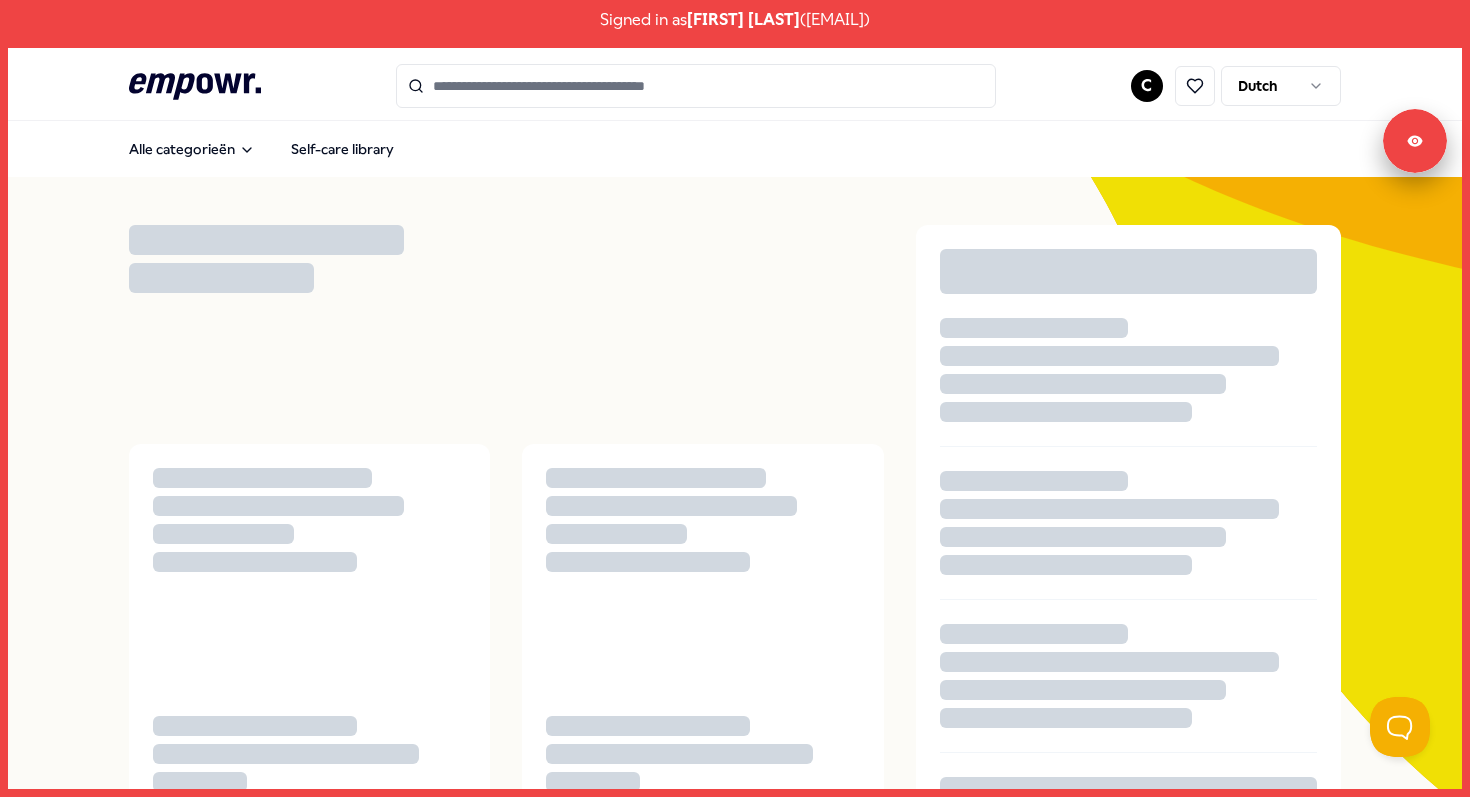 scroll, scrollTop: 0, scrollLeft: 0, axis: both 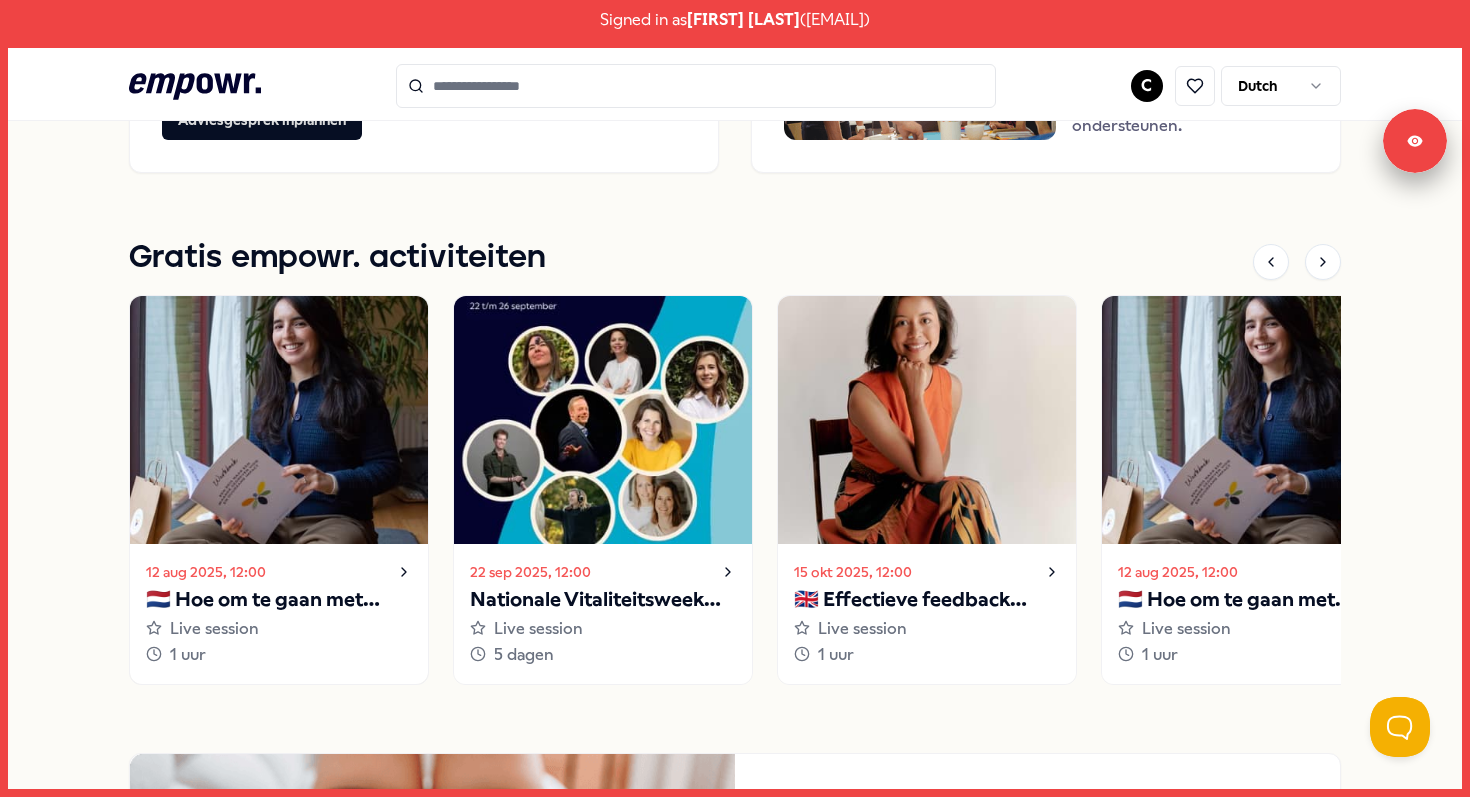 click on "🇳🇱 Hoe om te gaan met onzekerheid?" at bounding box center [279, 600] 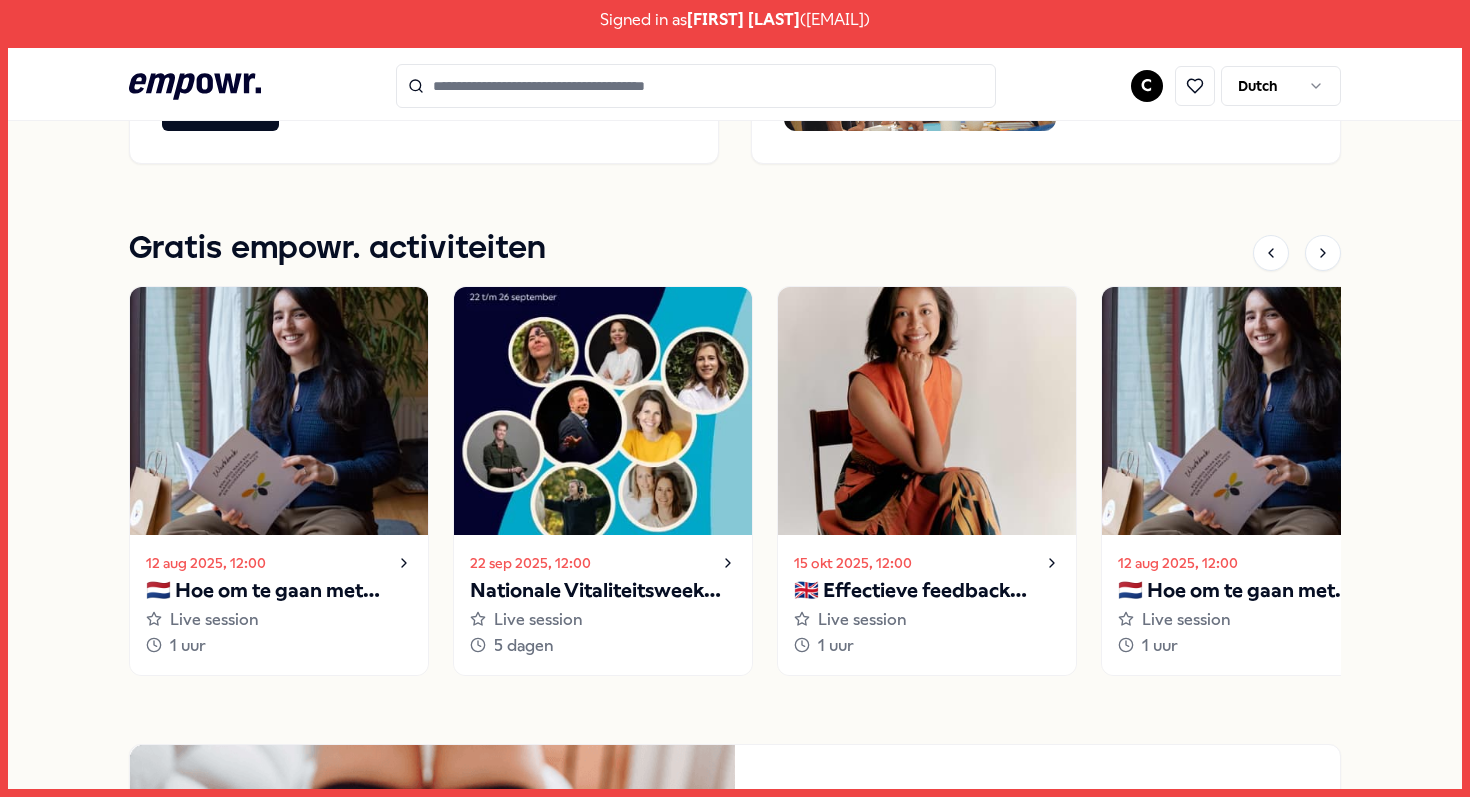 scroll, scrollTop: 1755, scrollLeft: 0, axis: vertical 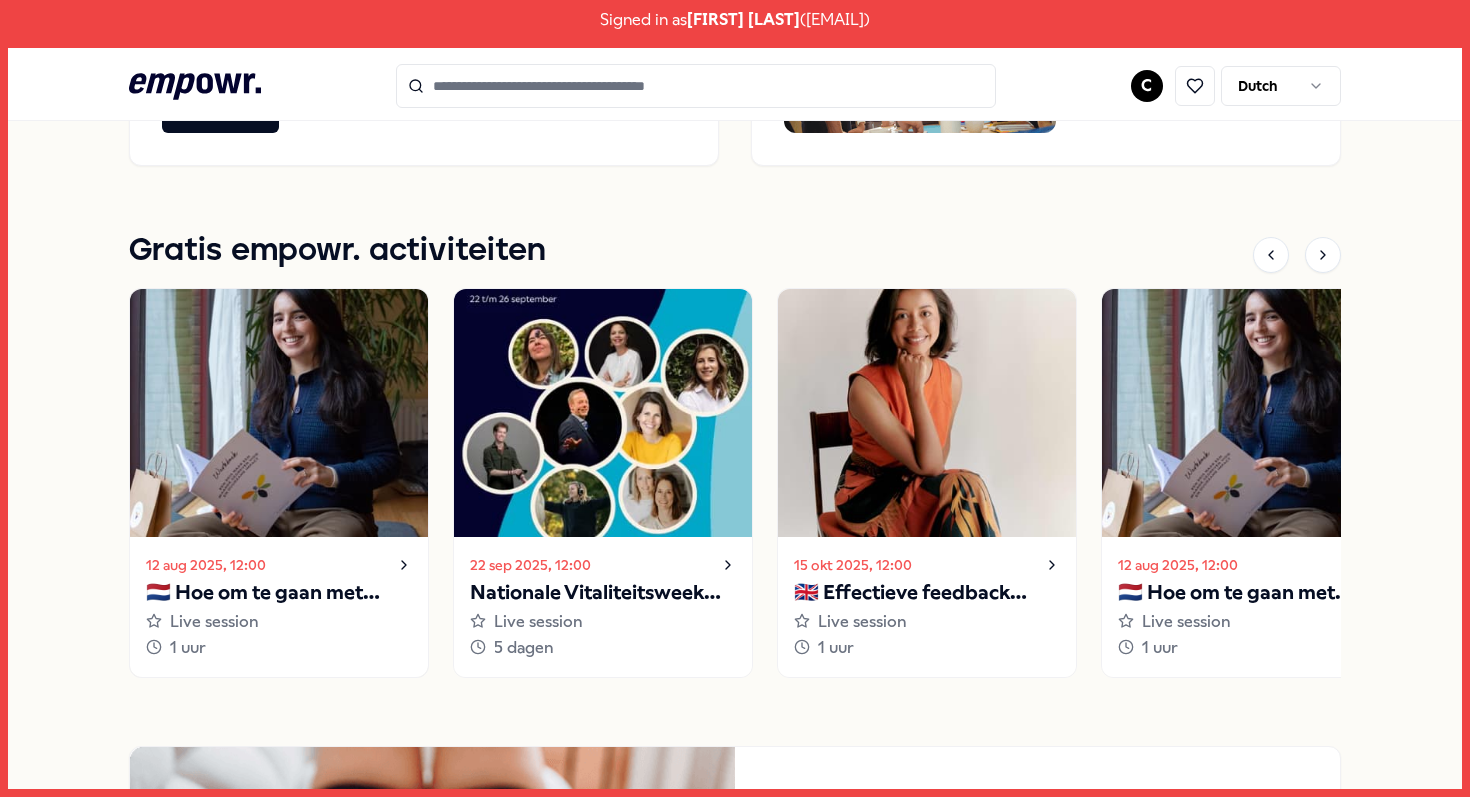 click at bounding box center [279, 413] 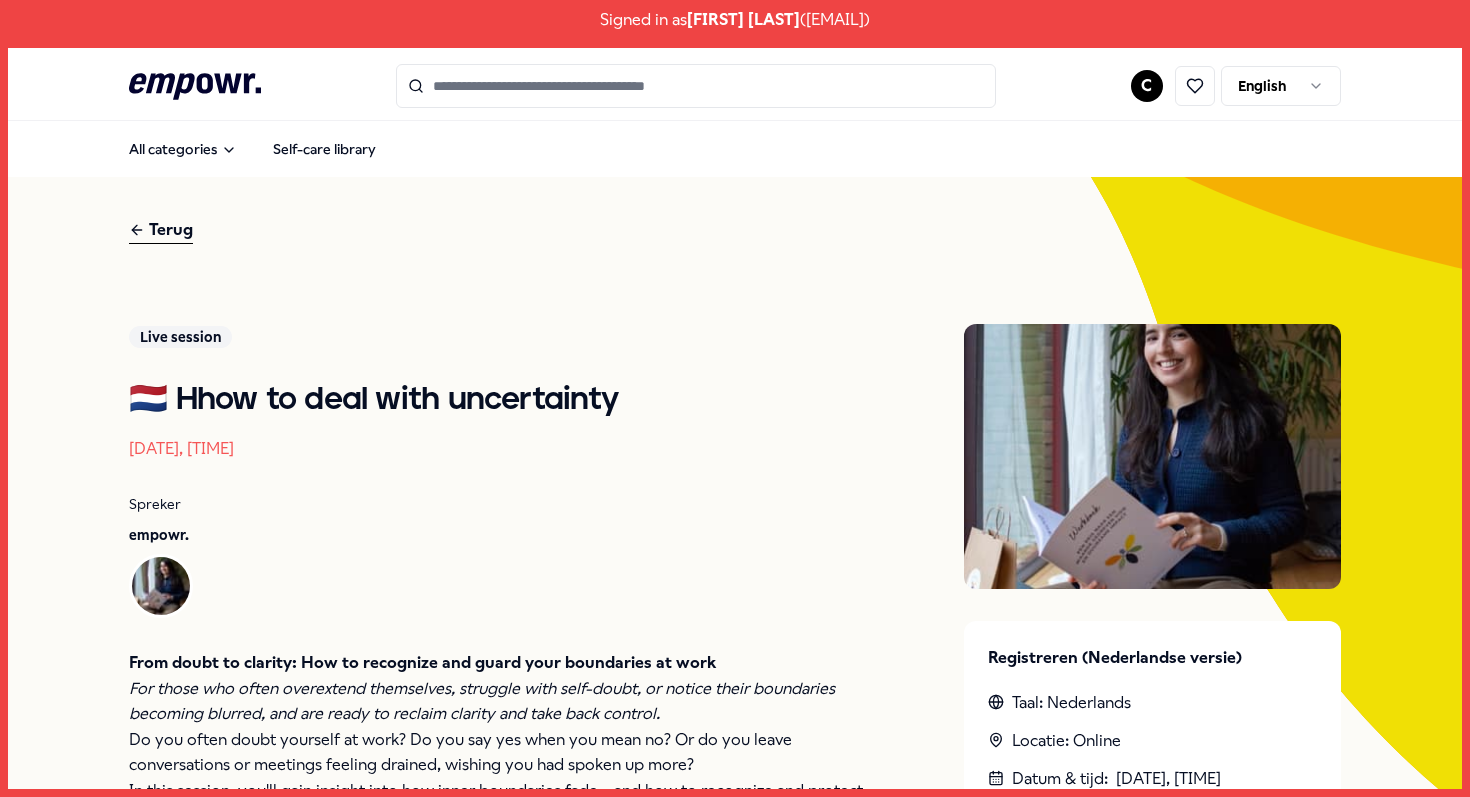click on "Signed in as   Charelle Ravensbergen  ( charelle.ravensbergen@hetgastenhuis.nl ) .empowr-logo_svg__cls-1{fill:#03032f} C English All categories   Self-care library Terug Live session 🇳🇱 Hhow to deal with uncertainty Aug 12, 2025, 12:00 Spreker empowr. From doubt to clarity: How to recognize and guard your boundaries at work For those who often overextend themselves, struggle with self-doubt, or notice their boundaries becoming blurred, and are ready to reclaim clarity and take back control. Do you often doubt yourself at work? Do you say yes when you mean no? Or do you leave conversations or meetings feeling drained, wishing you had spoken up more? In this session, you'll gain insight into how inner boundaries fade – and how to recognize and protect them again. Using the  Be(e)ing approach , we work on strengthening your inner compass so that you can make clear choices aligned with who you are and what feels right for you. What can you expect? Dina Beeing.one Through the  Be(e)ing approach :   + 1" at bounding box center [735, 398] 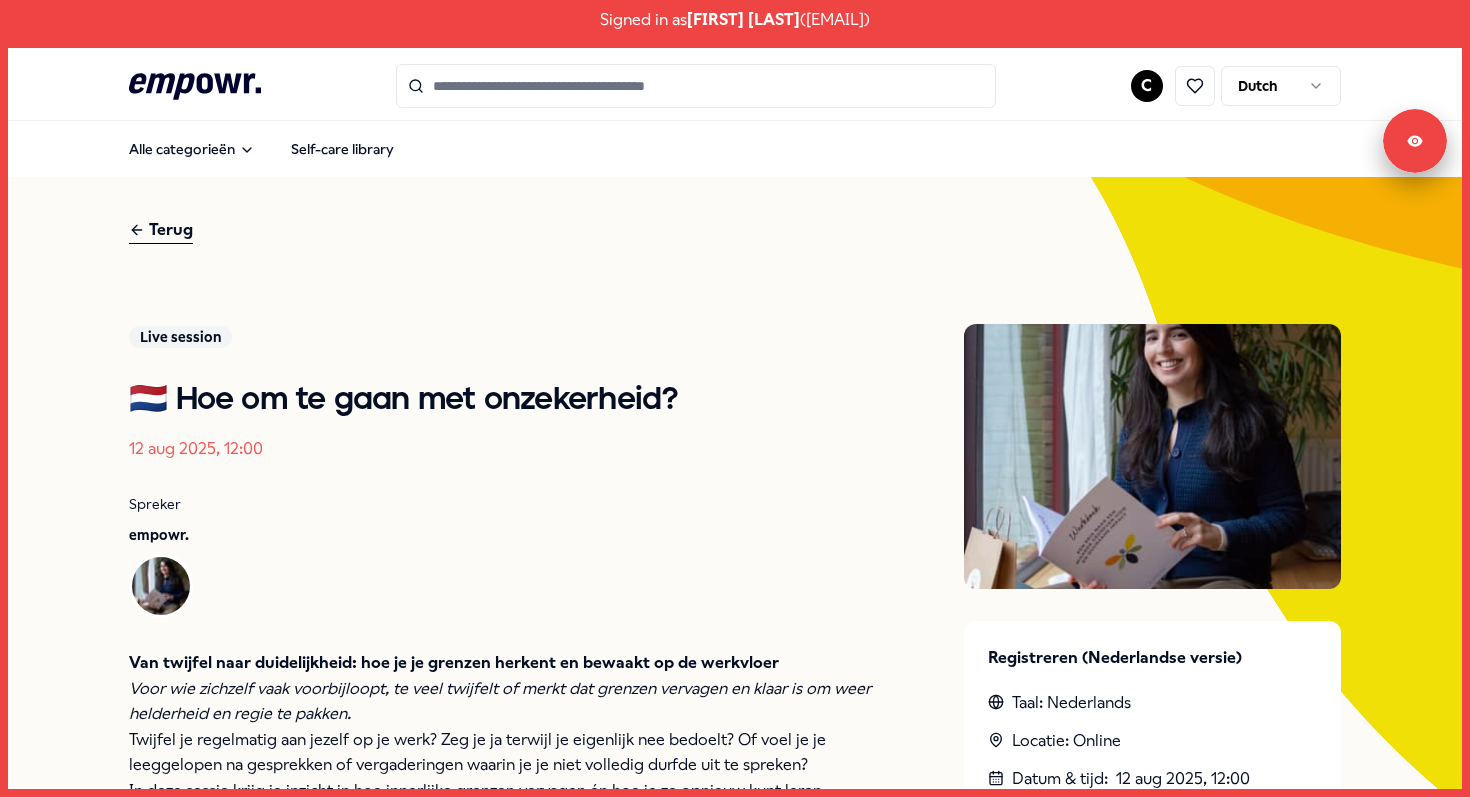 scroll, scrollTop: 0, scrollLeft: 0, axis: both 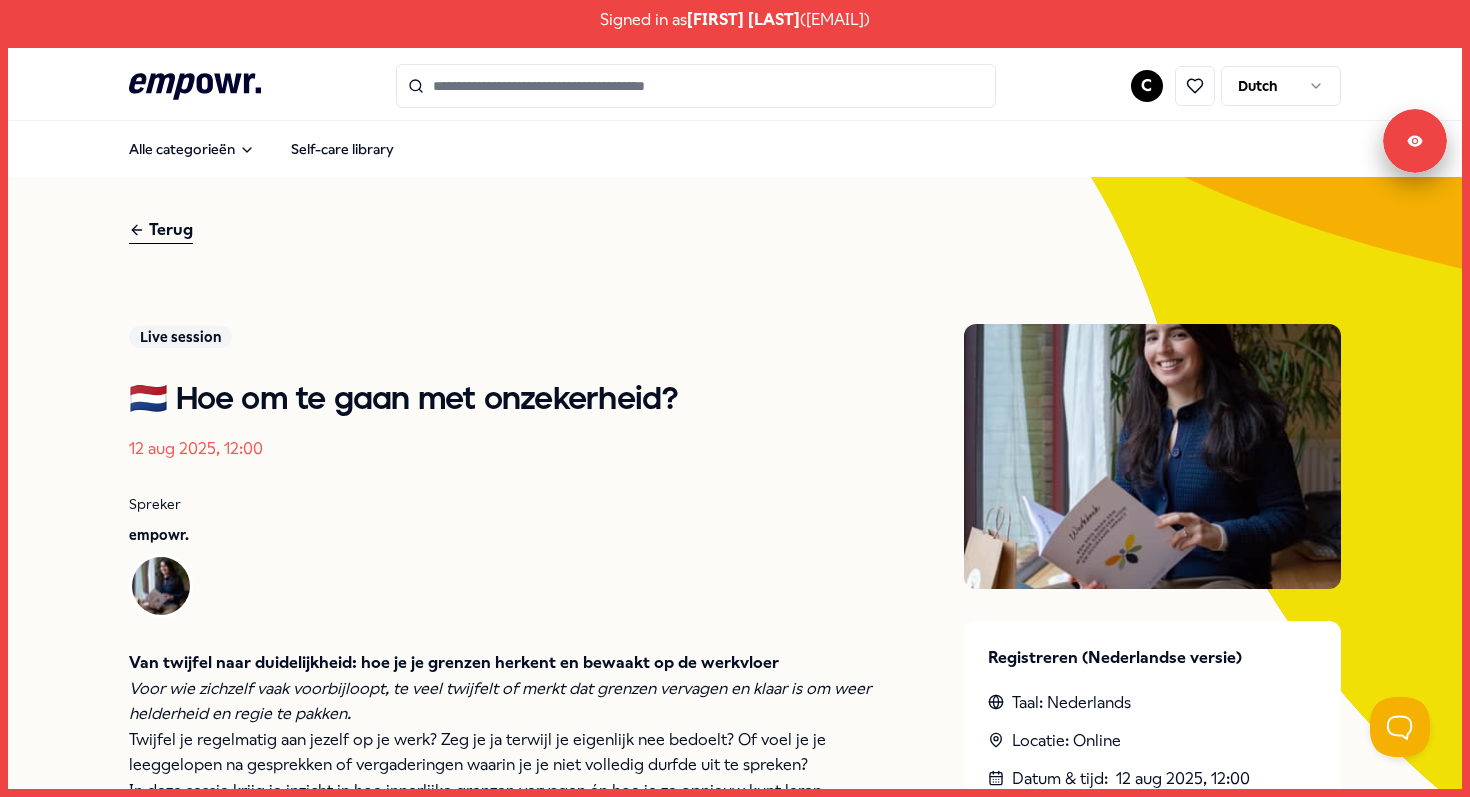 click 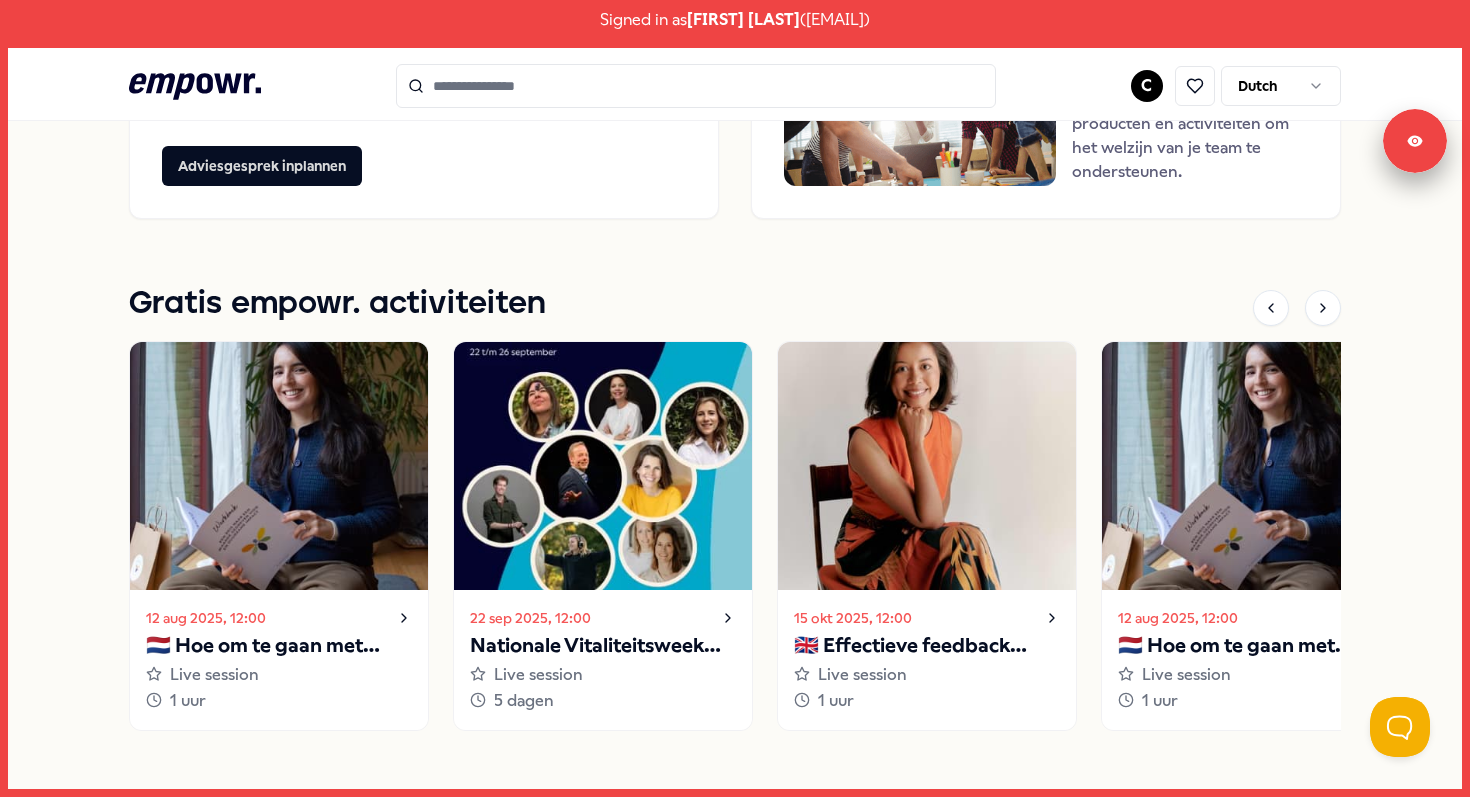 scroll, scrollTop: 1701, scrollLeft: 0, axis: vertical 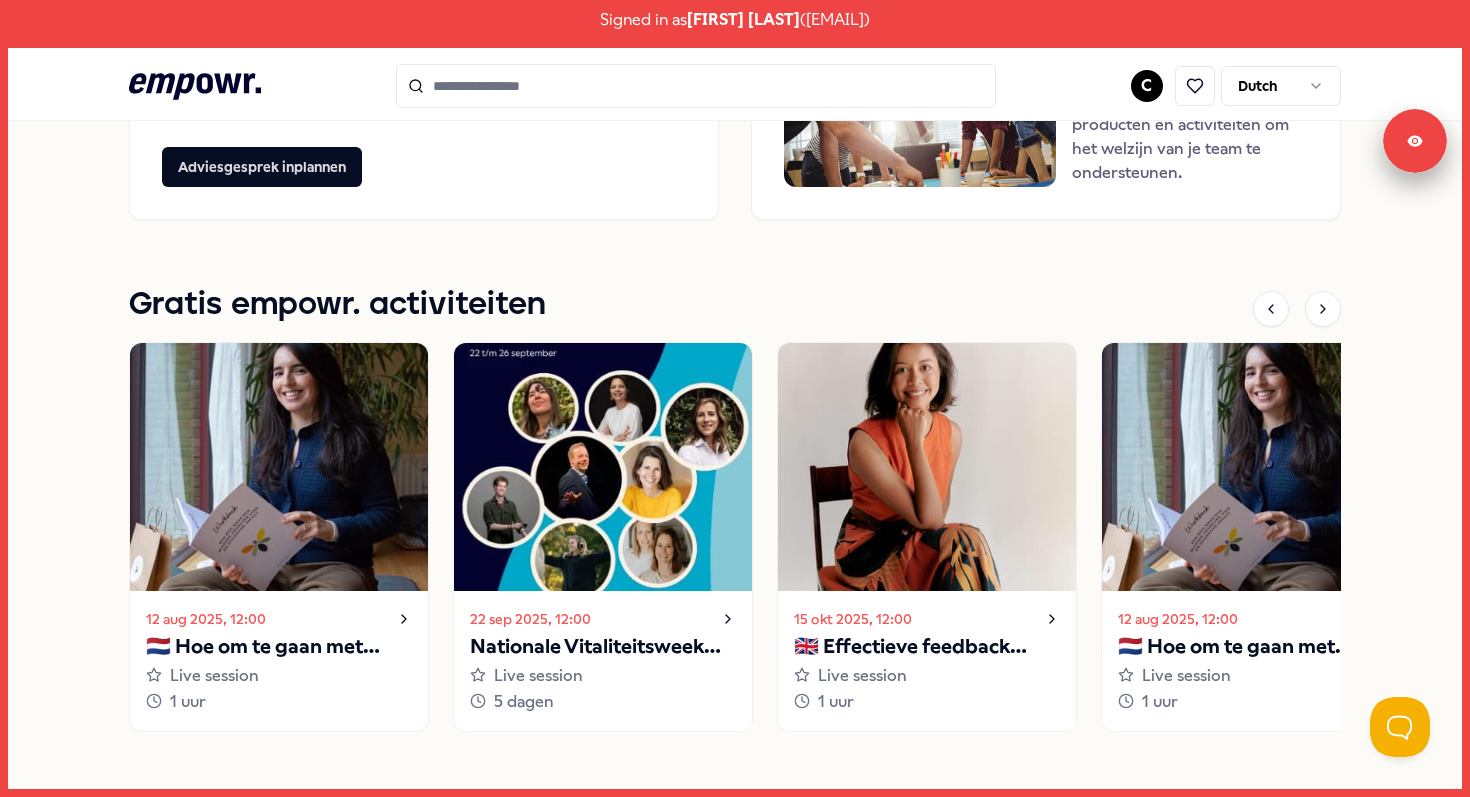 click 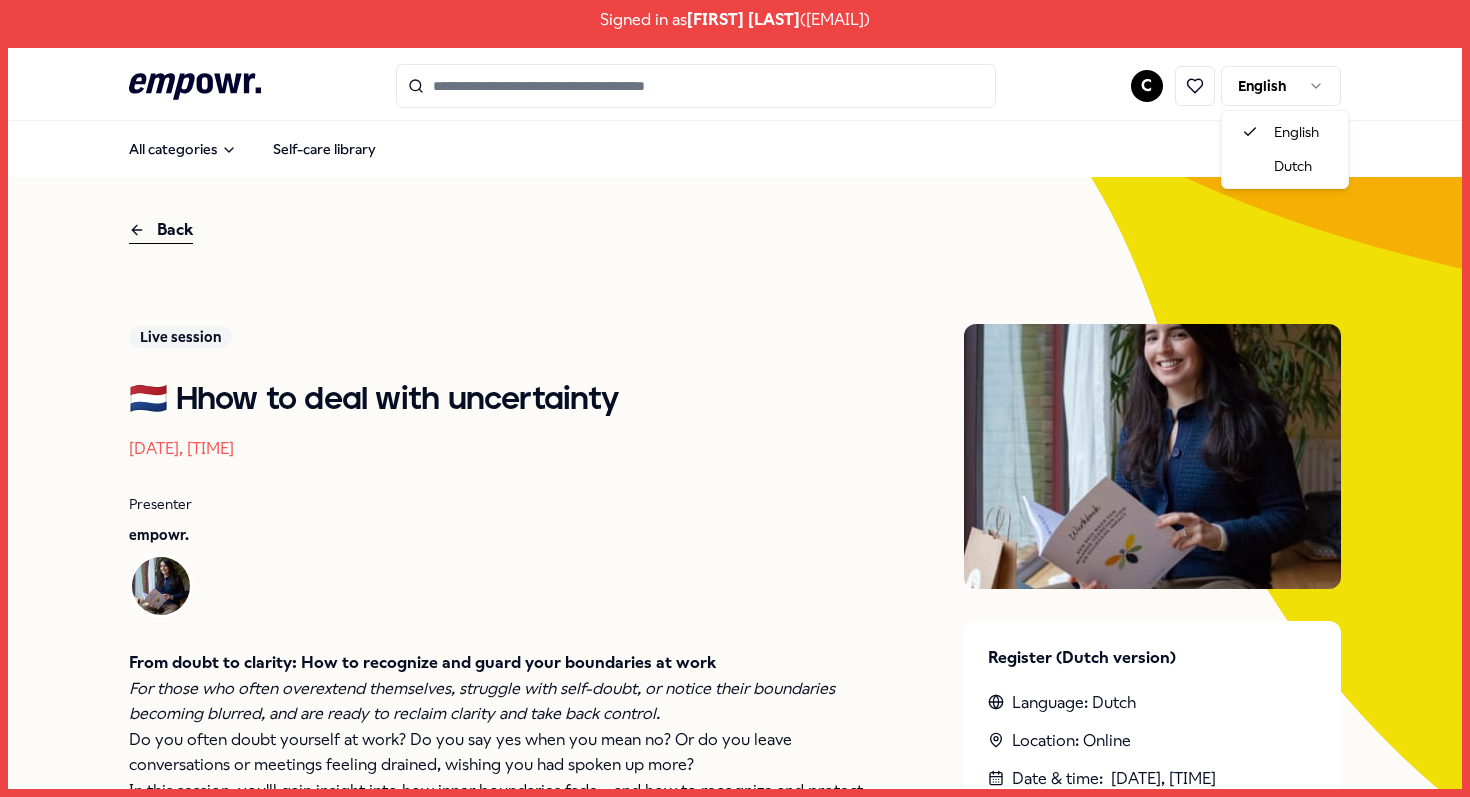 click on "Signed in as   [FIRST] [LAST]  ( [EMAIL] ) .empowr-logo_svg__cls-1{fill:#03032f} C English All categories   Self-care library Back Live session 🇳🇱 Hhow to deal with uncertainty [DATE], [TIME] Presenter empowr. From doubt to clarity: How to recognize and guard your boundaries at work For those who often overextend themselves, struggle with self-doubt, or notice their boundaries becoming blurred, and are ready to reclaim clarity and take back control. Do you often doubt yourself at work? Do you say yes when you mean no? Or do you leave conversations or meetings feeling drained, wishing you had spoken up more? In this session, you'll gain insight into how inner boundaries fade – and how to recognize and protect them again. Using the  Be(e)ing approach , we work on strengthening your inner compass so that you can make clear choices aligned with who you are and what feels right for you. What can you expect? [FIRST] Beeing.one Through the  Be(e)ing approach :   + 1" at bounding box center (735, 398) 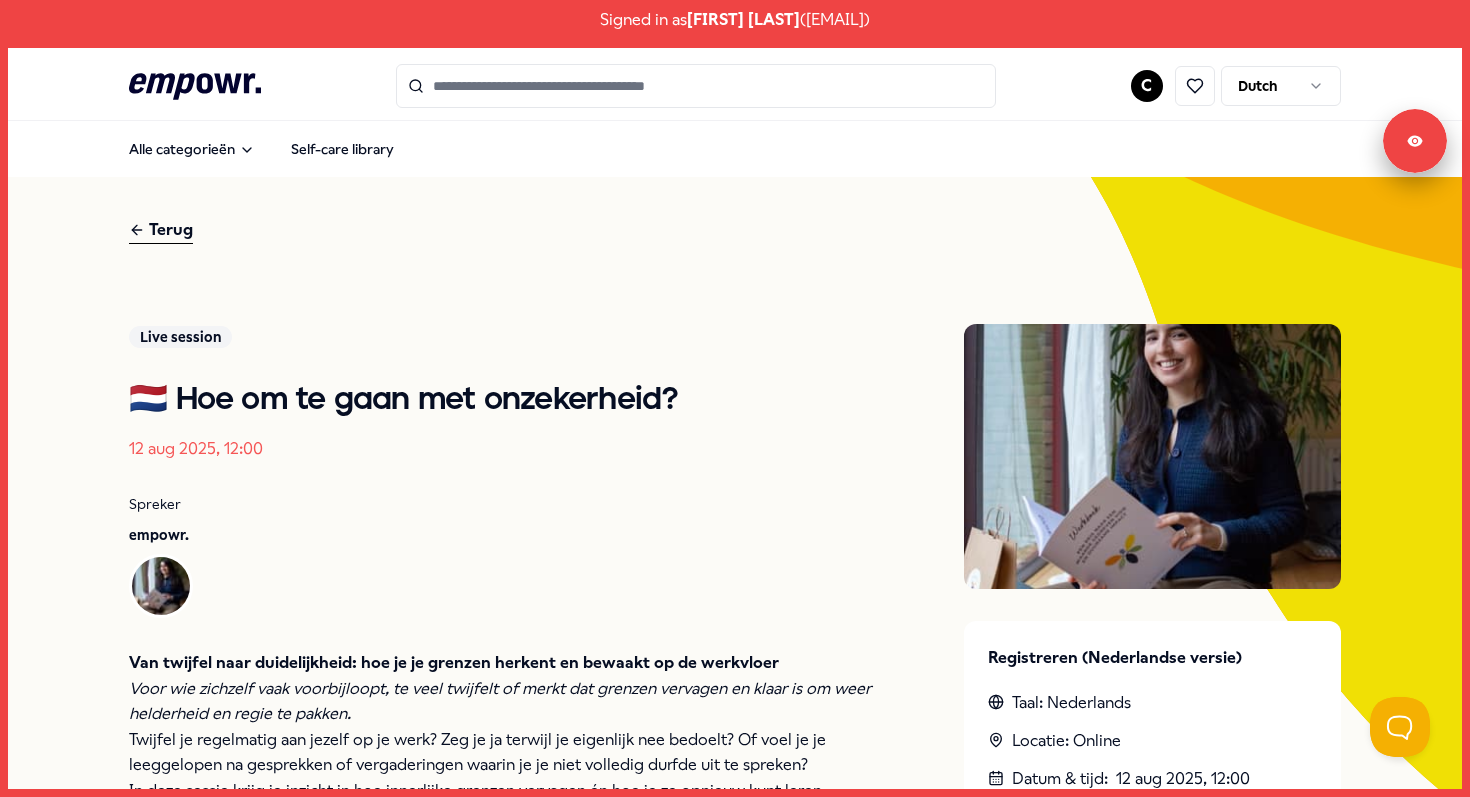 scroll, scrollTop: 0, scrollLeft: 0, axis: both 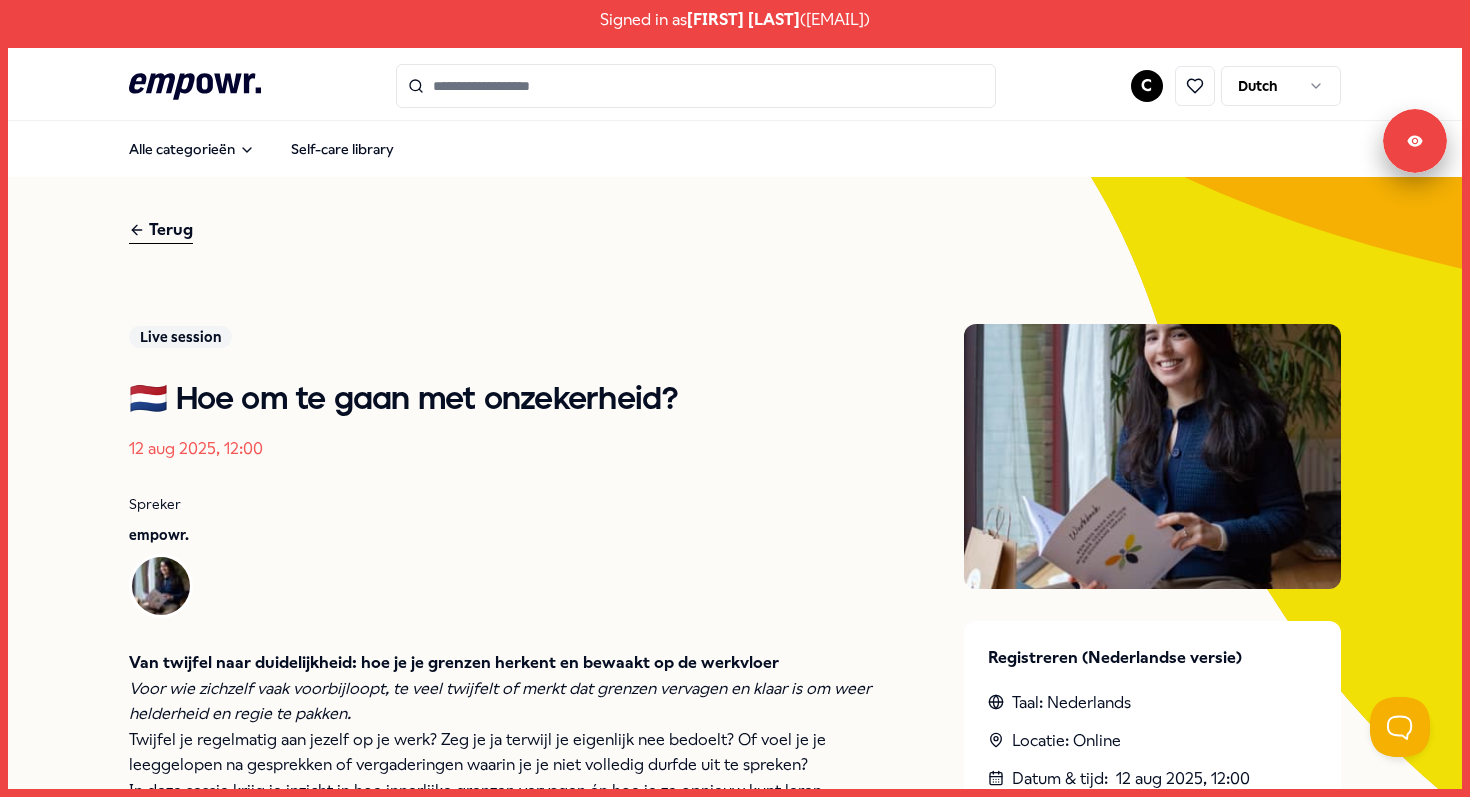 click on ".empowr-logo_svg__cls-1{fill:#03032f}" 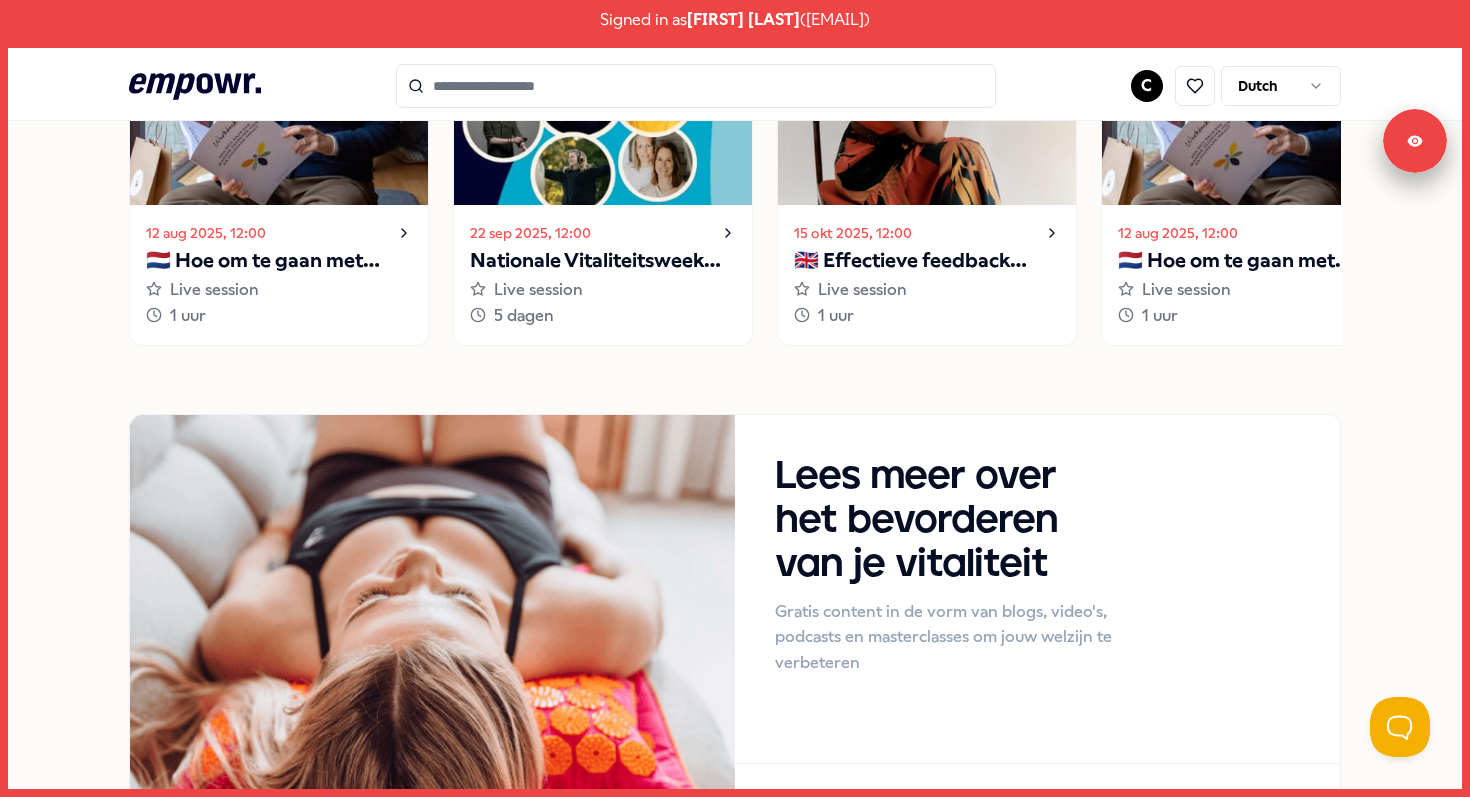 scroll, scrollTop: 2270, scrollLeft: 0, axis: vertical 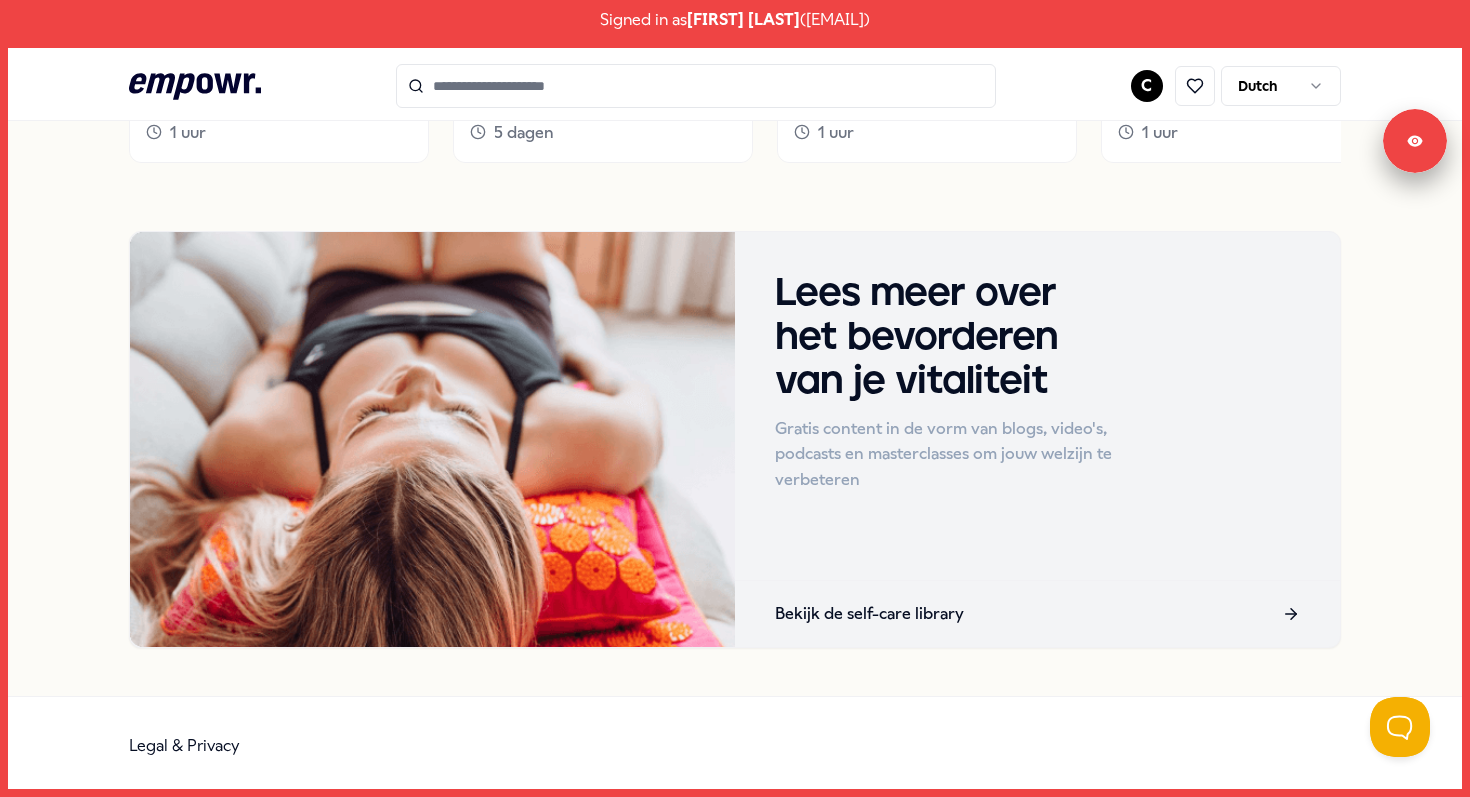 click on "Lees meer over het bevorderen van je vitaliteit Gratis content in de vorm van blogs, video's, podcasts en masterclasses om jouw welzijn te verbeteren" at bounding box center (1037, 382) 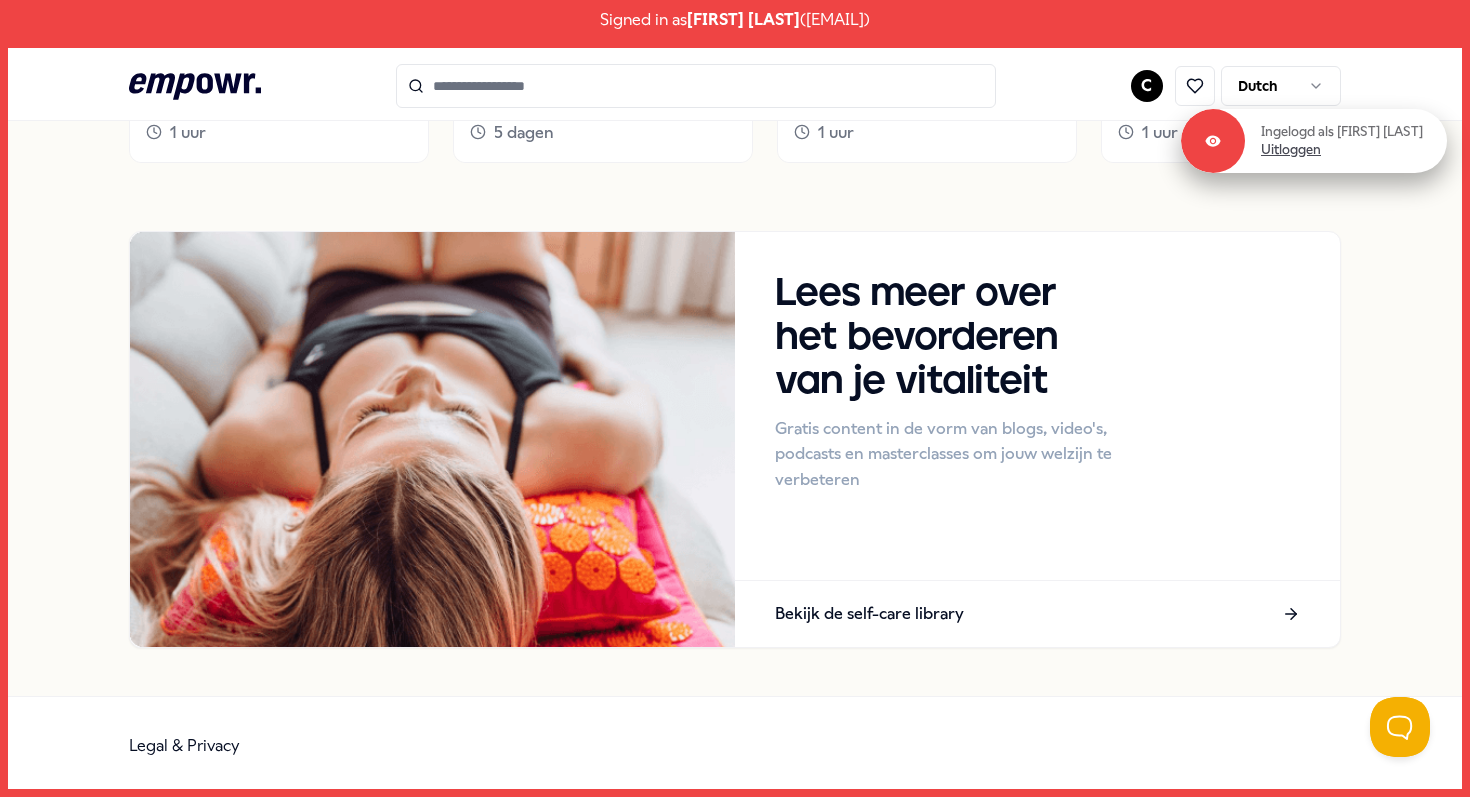 click on "Uitloggen" at bounding box center (1291, 150) 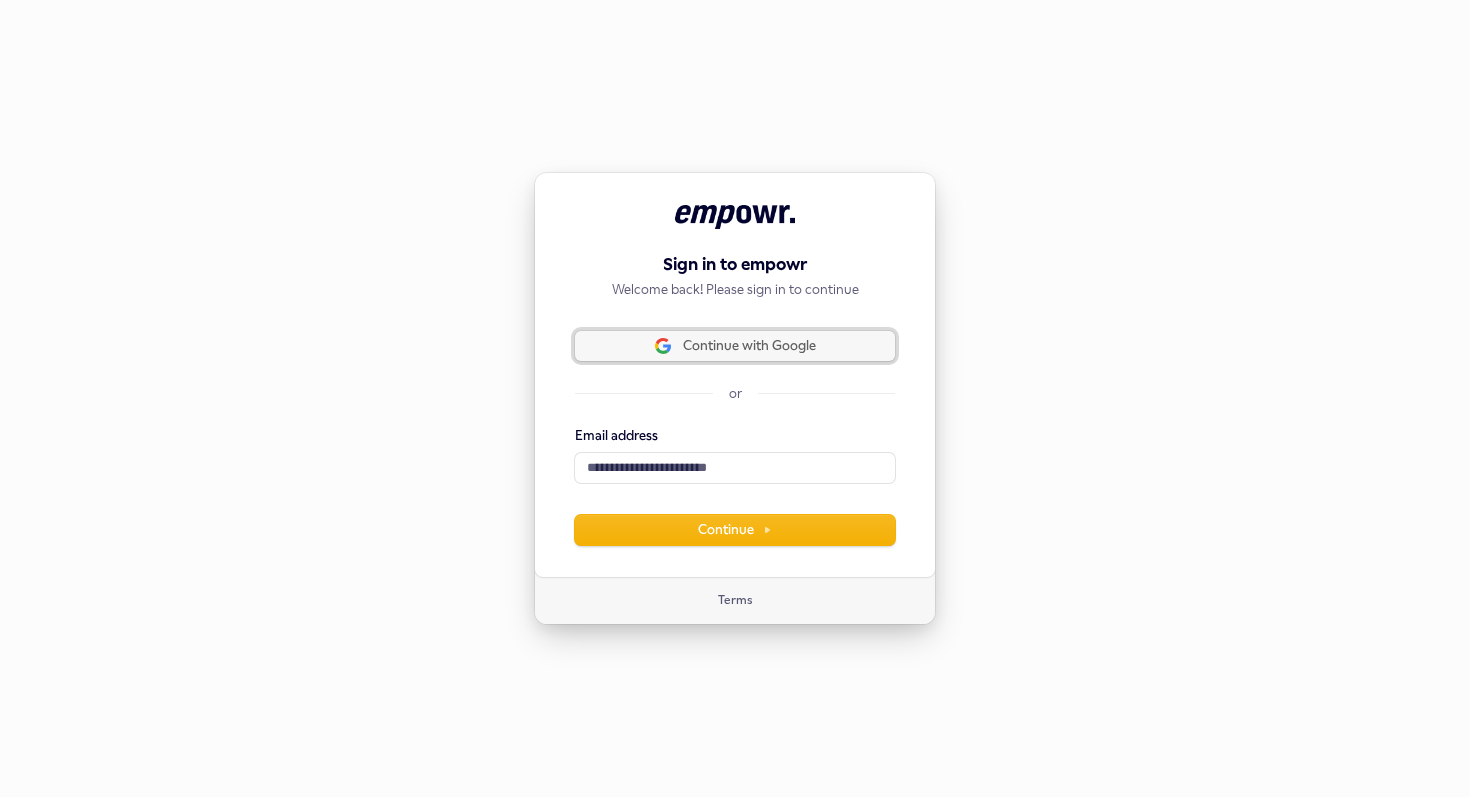 click on "Continue with Google" at bounding box center (749, 346) 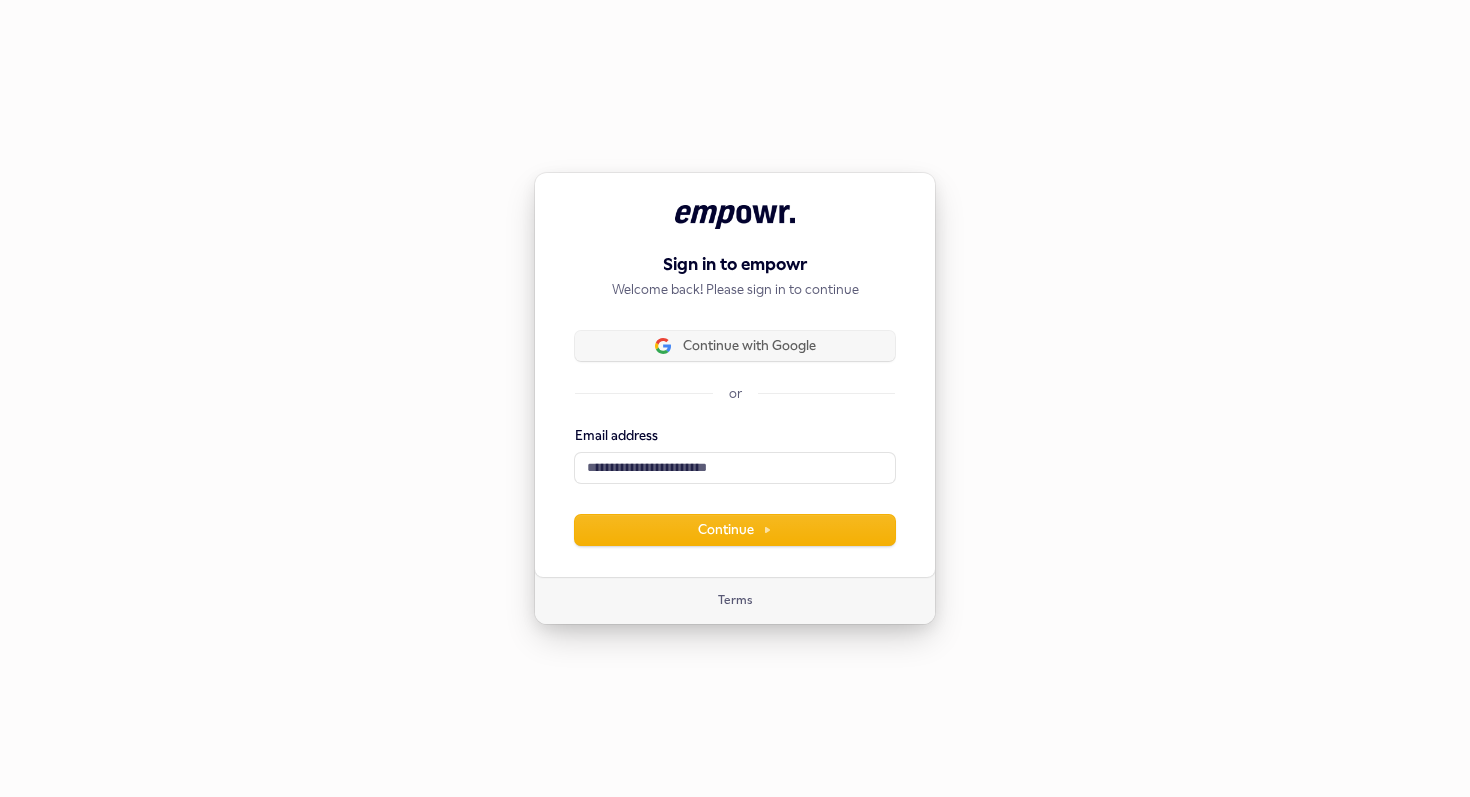 type 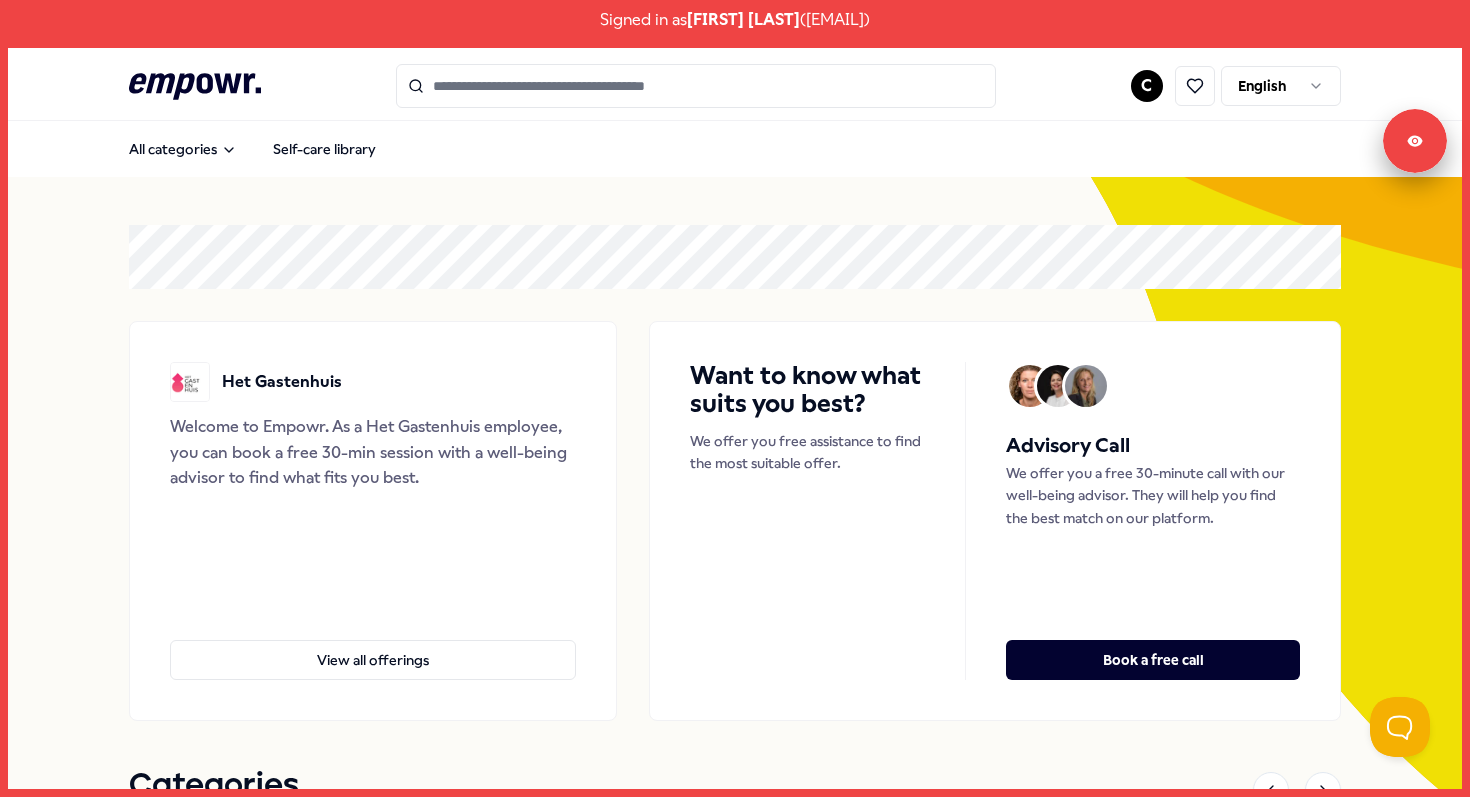 scroll, scrollTop: 0, scrollLeft: 0, axis: both 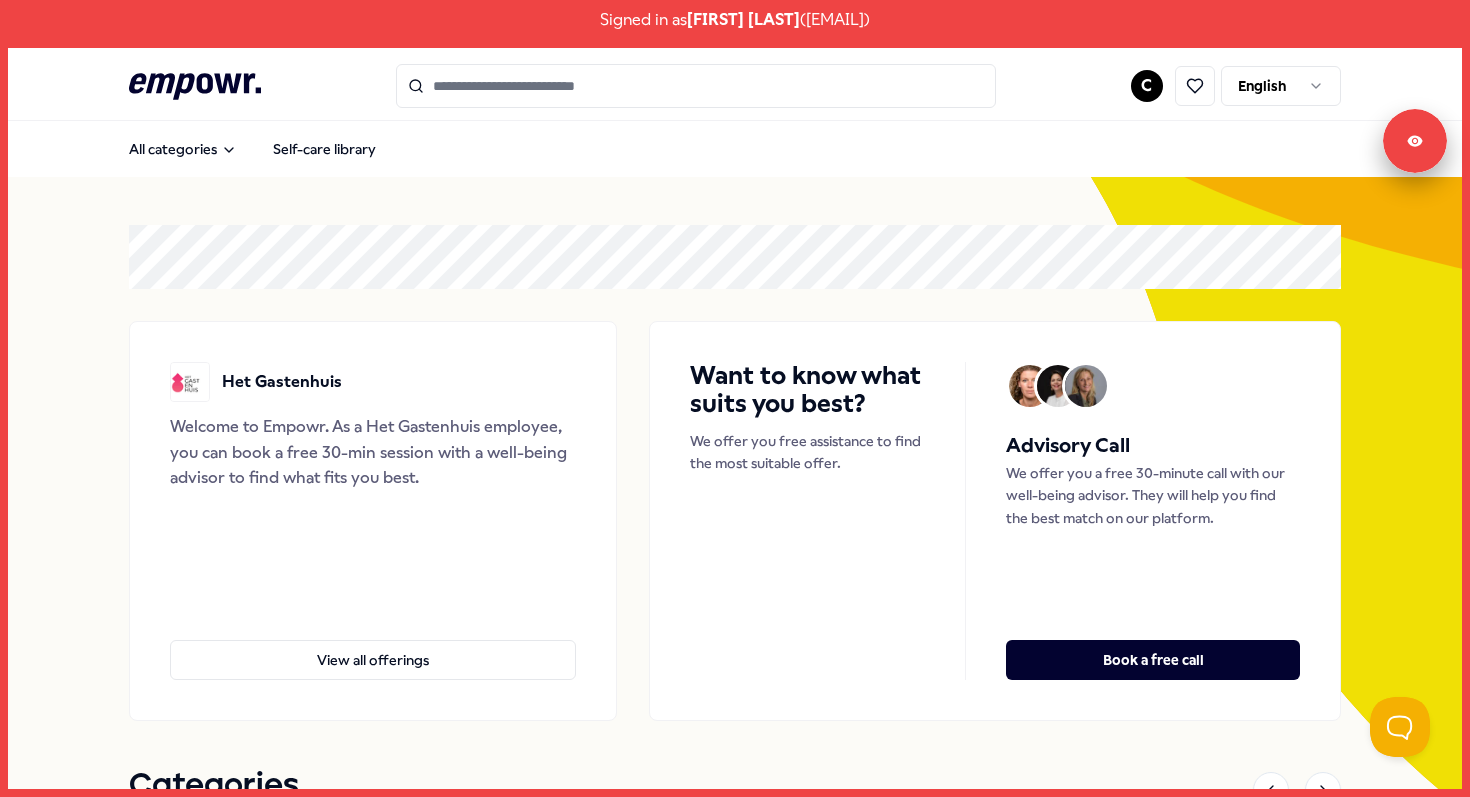 click on "Signed in as   [FIRST] [LAST]  ( [EMAIL] ) .empowr-logo_svg__cls-1{fill:#03032f} C English All categories   Self-care library Het Gastenhuis Welcome to Empowr. As a Het Gastenhuis employee, you can book a free 30-min session with a well-being advisor to find what fits you best. View all offerings Want to know what suits you best? We offer you free assistance to find the most suitable offer. Advisory Call We offer you a free 30-minute call with our well-being advisor. They will help you find the best match on our platform. Book a free call Categories Coaching Breathing Sleep Mindfulness & Meditation Relaxation Training & Workshops Nutrition & Lifestyle Financial Team & Organization Coaching Breathing Sleep Mindfulness & Meditation Relaxation Training & Workshops Nutrition & Lifestyle Financial Team & Organization Recommended Coaching [REGION] West Region   + 2 Financial Coaching [FIRST] [LAST] Dutch From  € 110,- Training & Workshops [REGION] East Region   + 4 Dutch From" at bounding box center (735, 398) 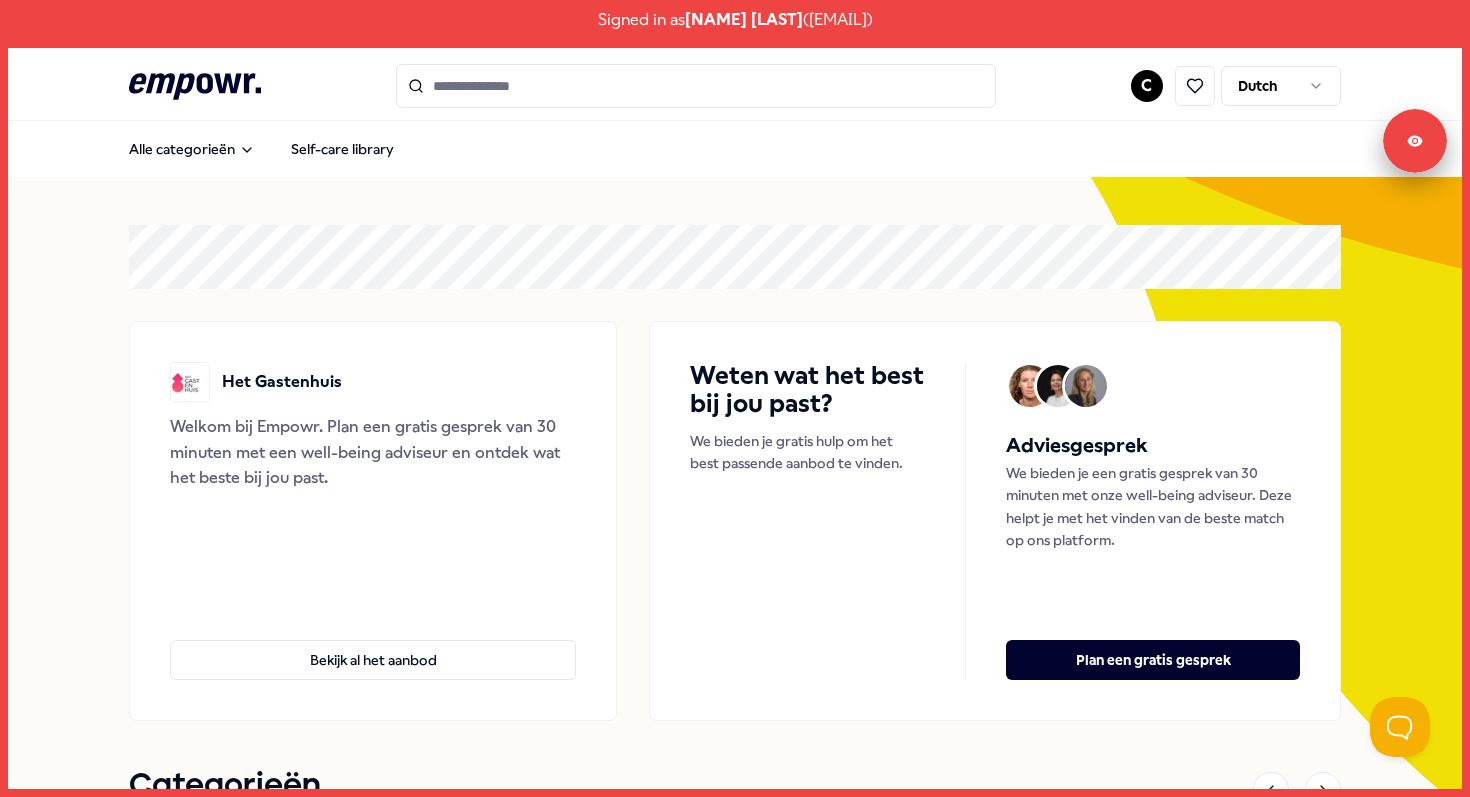scroll, scrollTop: 0, scrollLeft: 0, axis: both 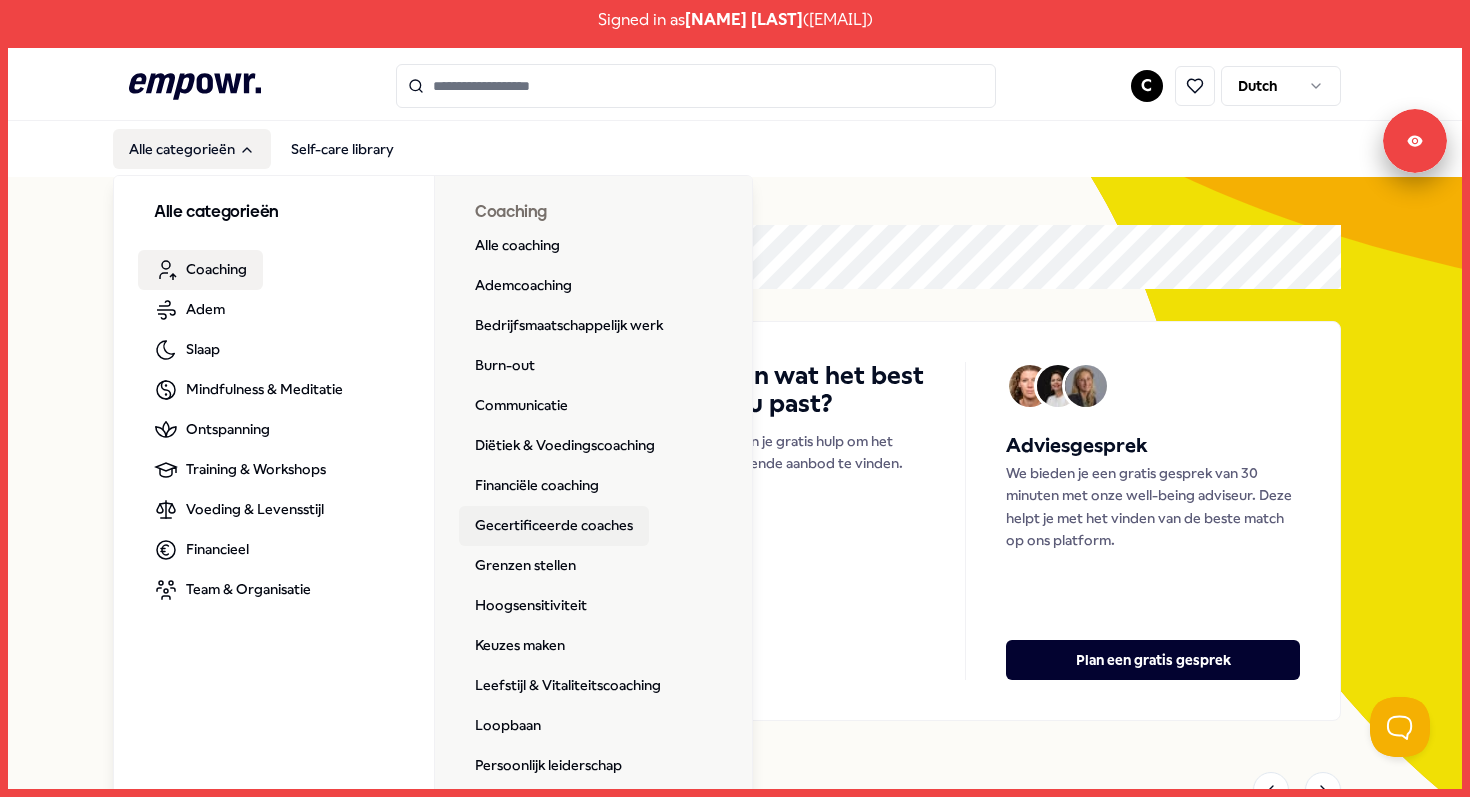 click on "Gecertificeerde coaches" at bounding box center (554, 526) 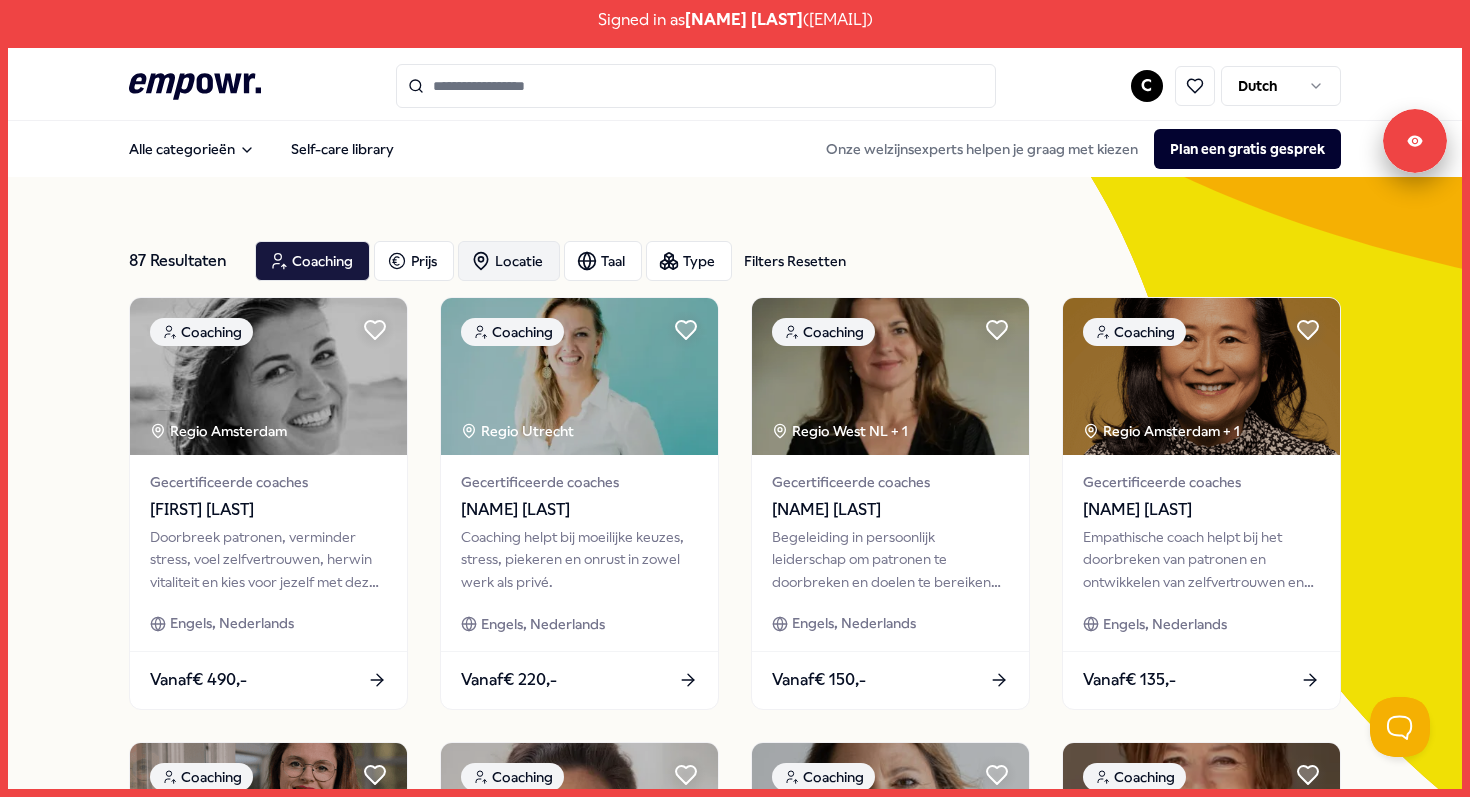 click on "Locatie" at bounding box center [509, 261] 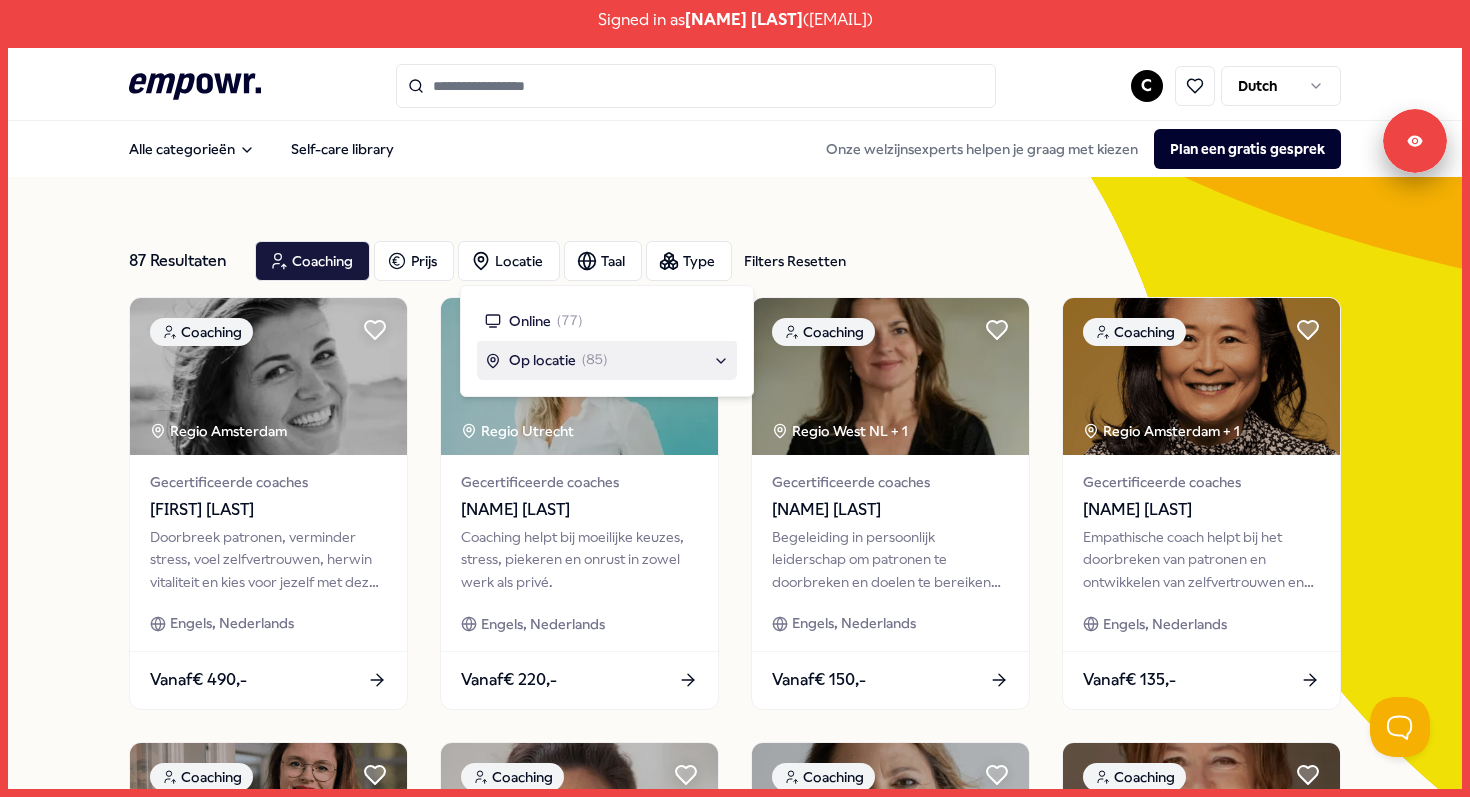 click on "Op locatie" at bounding box center [542, 360] 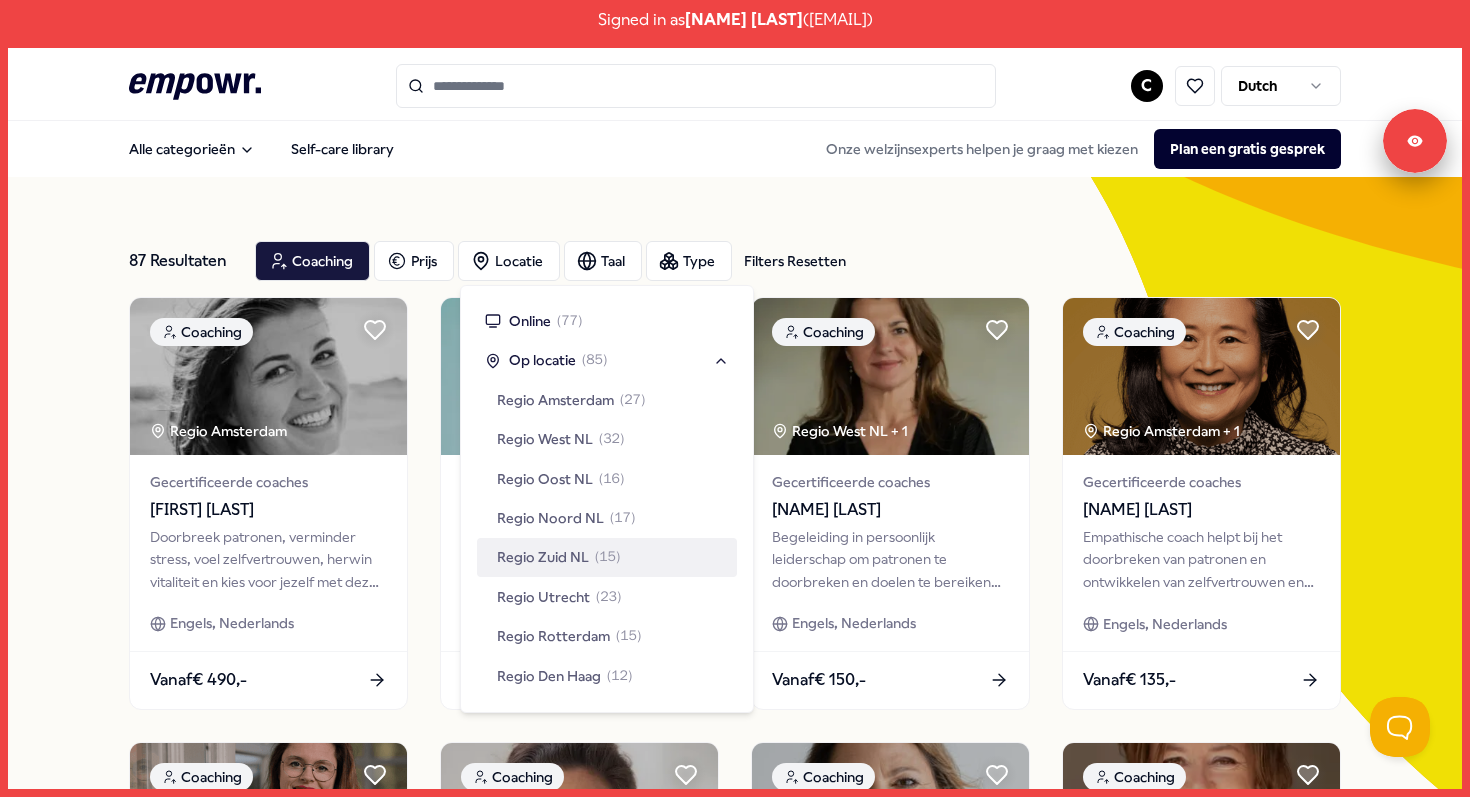 click on "Regio Zuid NL ( 15 )" at bounding box center (558, 557) 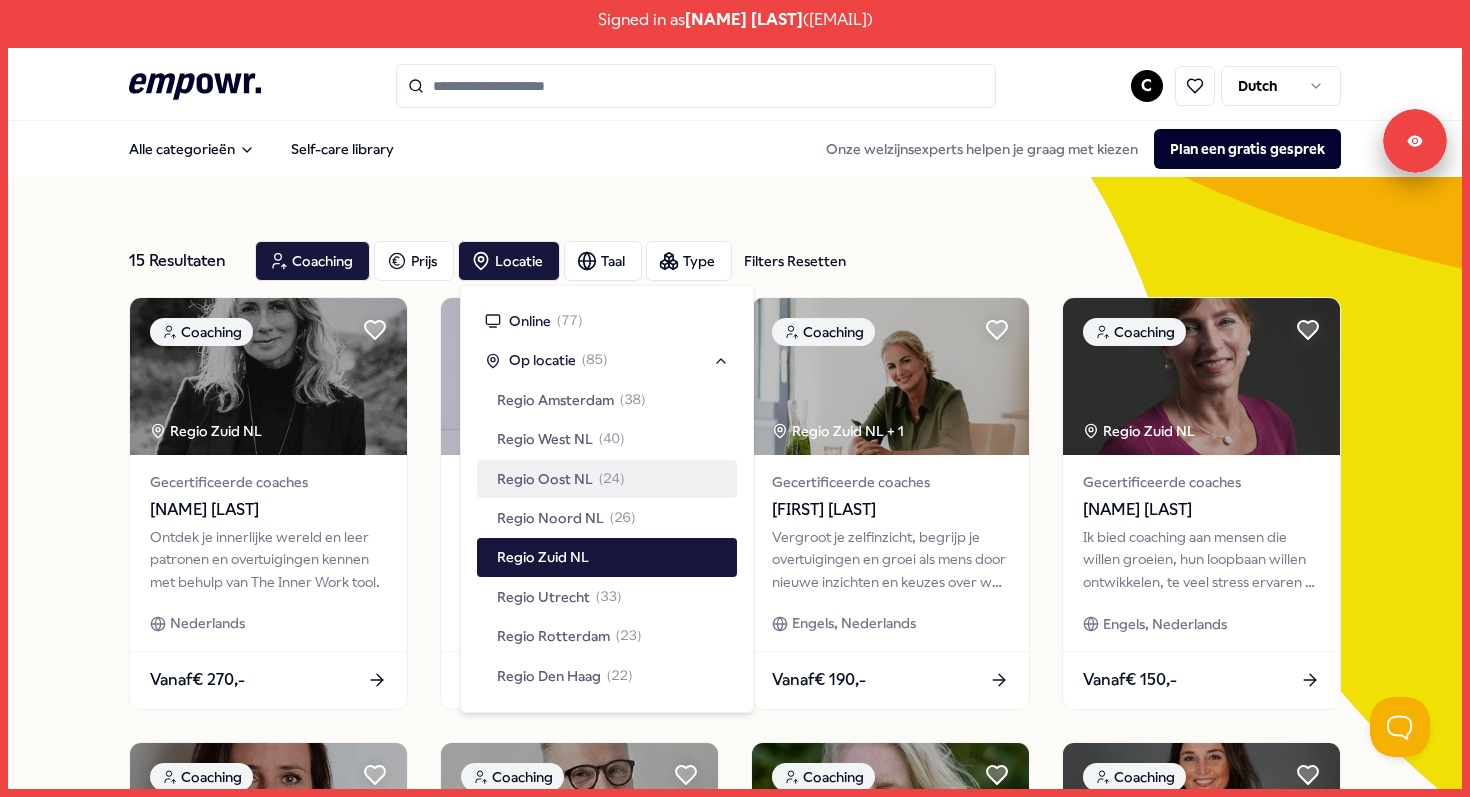 click on "Gecertificeerde coaches [NAME] [LAST] Ontdek je innerlijke wereld en leer patronen en overtuigingen kennen met behulp
van The Inner Work tool. Nederlands Vanaf € 270,- Coaching Regio Zuid NL   + 3 Gecertificeerde coaches [NAME] [LAST] Introversie en hoogbegaafdheid zijn krachten. Ik help je deze te ontdekken en te
omarmen in een uitdagende wereld. Engels, Nederlands, Frans Vanaf € 245,- Coaching Regio Zuid NL   + 1 Gecertificeerde coaches [NAME] [LAST] Vergroot je zelfinzicht, begrijp je overtuigingen en groei als mens door nieuwe
inzichten en keuzes over wat je wilt behouden of loslaten Engels, Nederlands Vanaf € 190,- Coaching Regio Zuid NL   Gecertificeerde coaches [NAME] [LAST] Ik bied coaching aan mensen die willen groeien, hun loopbaan willen ontwikkelen,
te veel stress ervaren of meer balans willen in werk en leven. Engels, Nederlands Vanaf € 150,-" at bounding box center [735, 952] 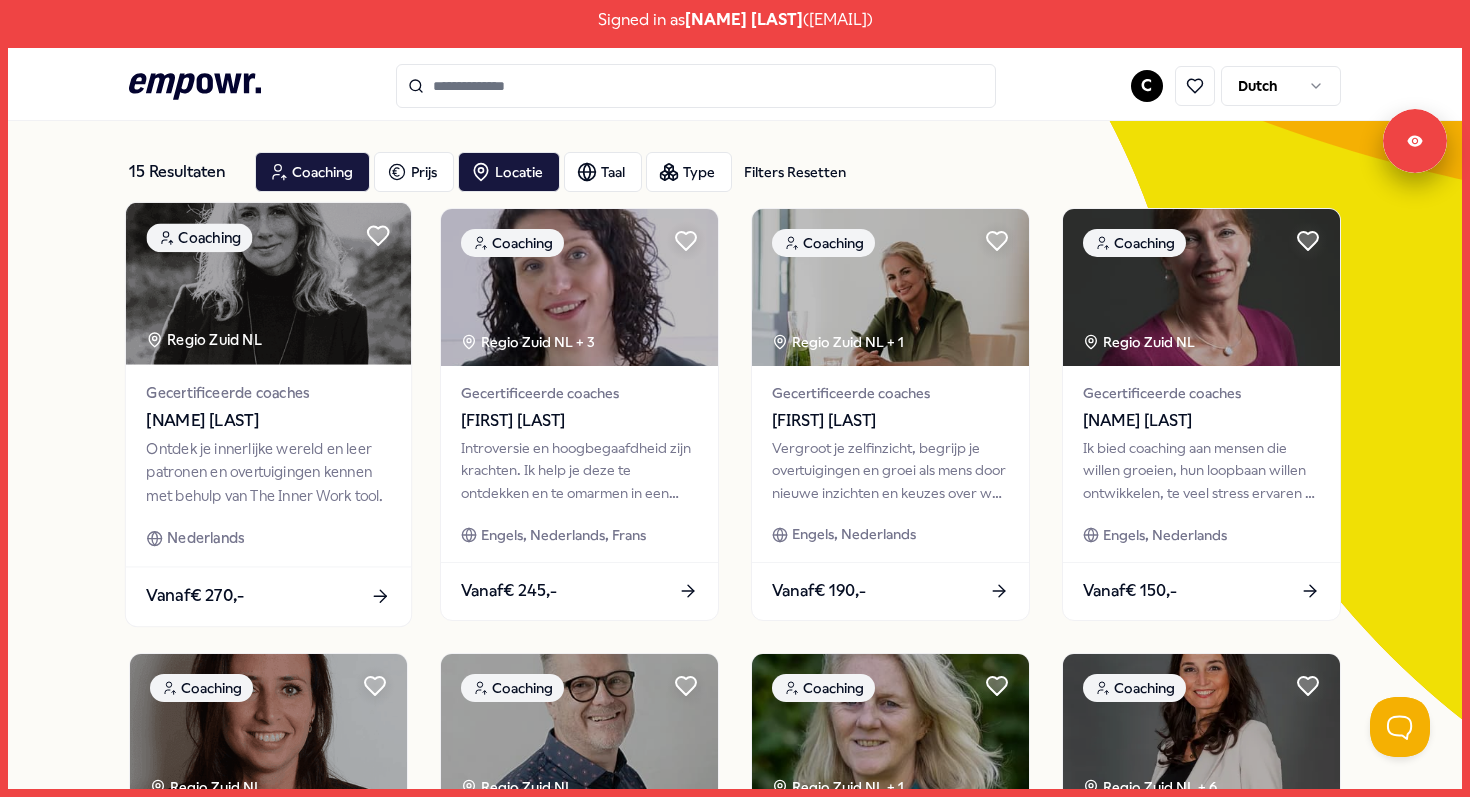 scroll, scrollTop: 0, scrollLeft: 0, axis: both 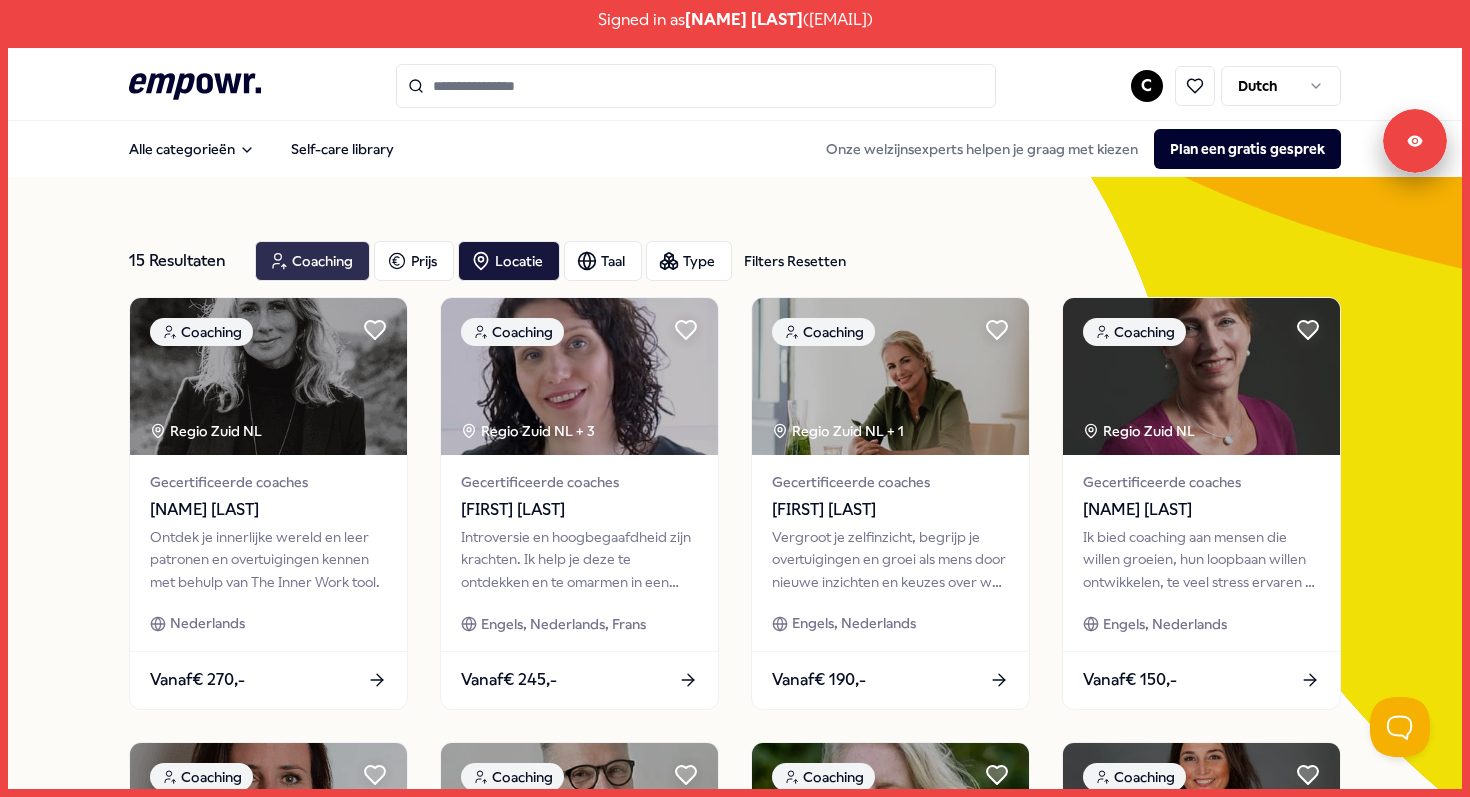 click on "Coaching" at bounding box center (312, 261) 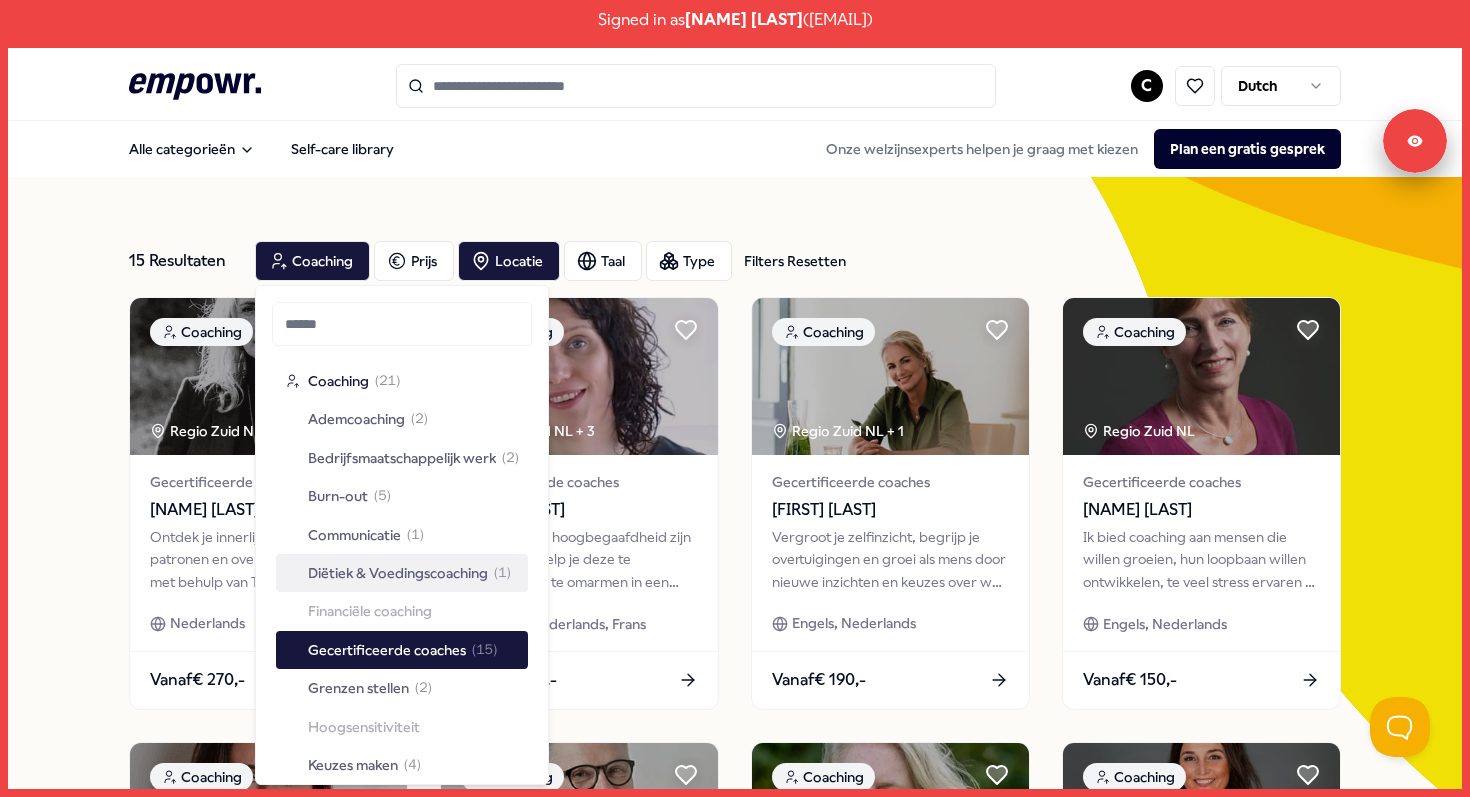 click on "Diëtiek & Voedingscoaching ( 1 )" at bounding box center [402, 573] 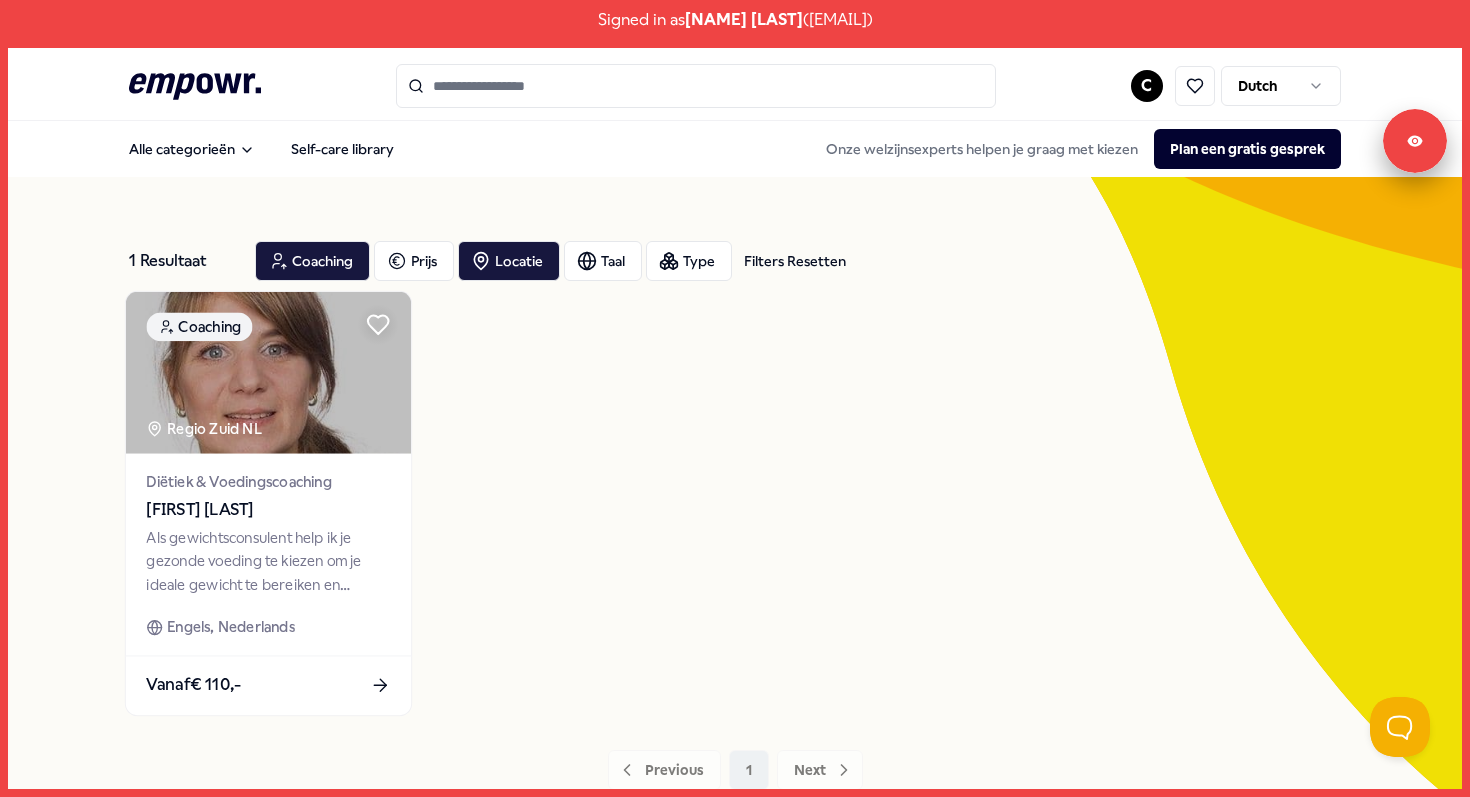 click on "[FIRST] [LAST]" at bounding box center (269, 510) 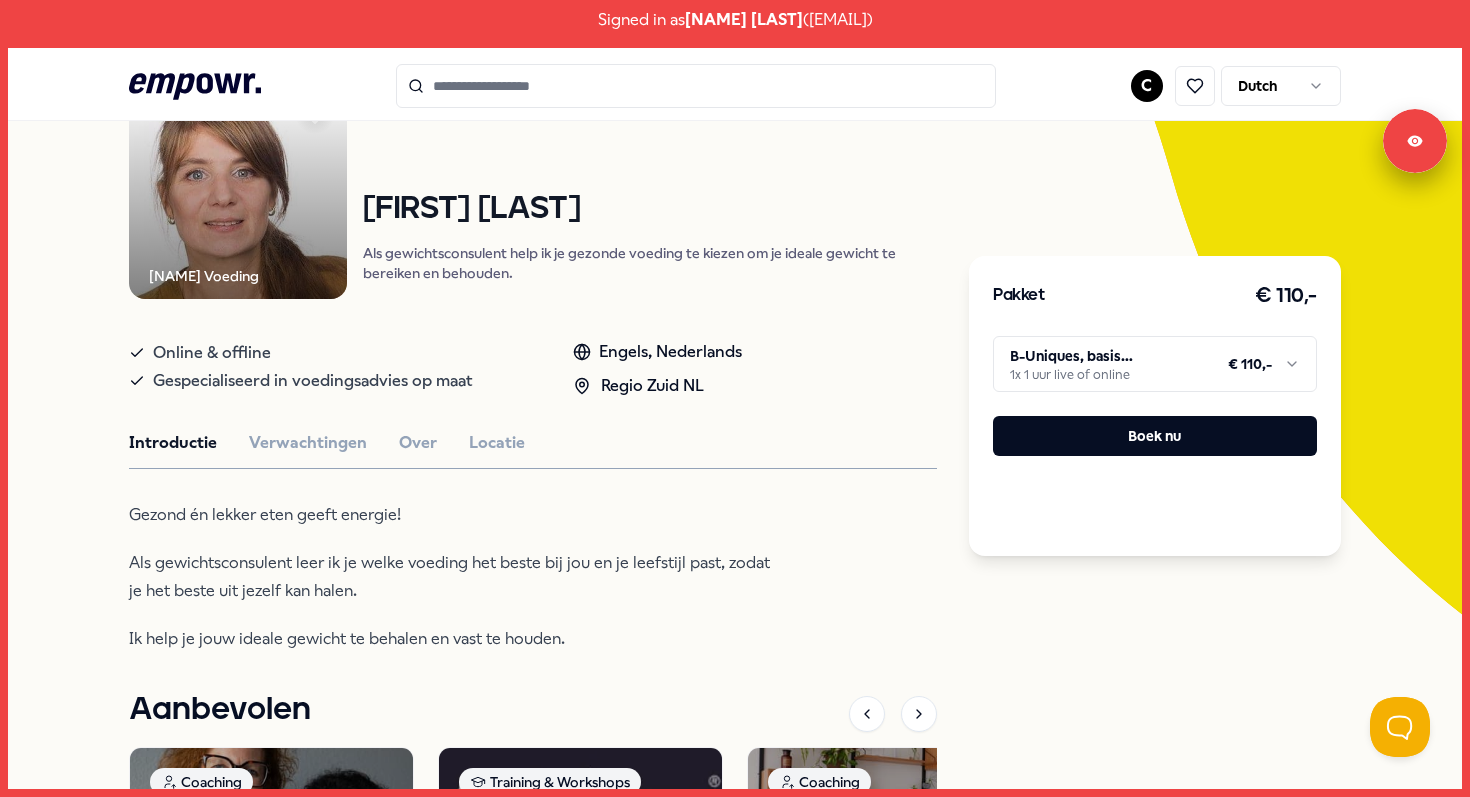 scroll, scrollTop: 197, scrollLeft: 0, axis: vertical 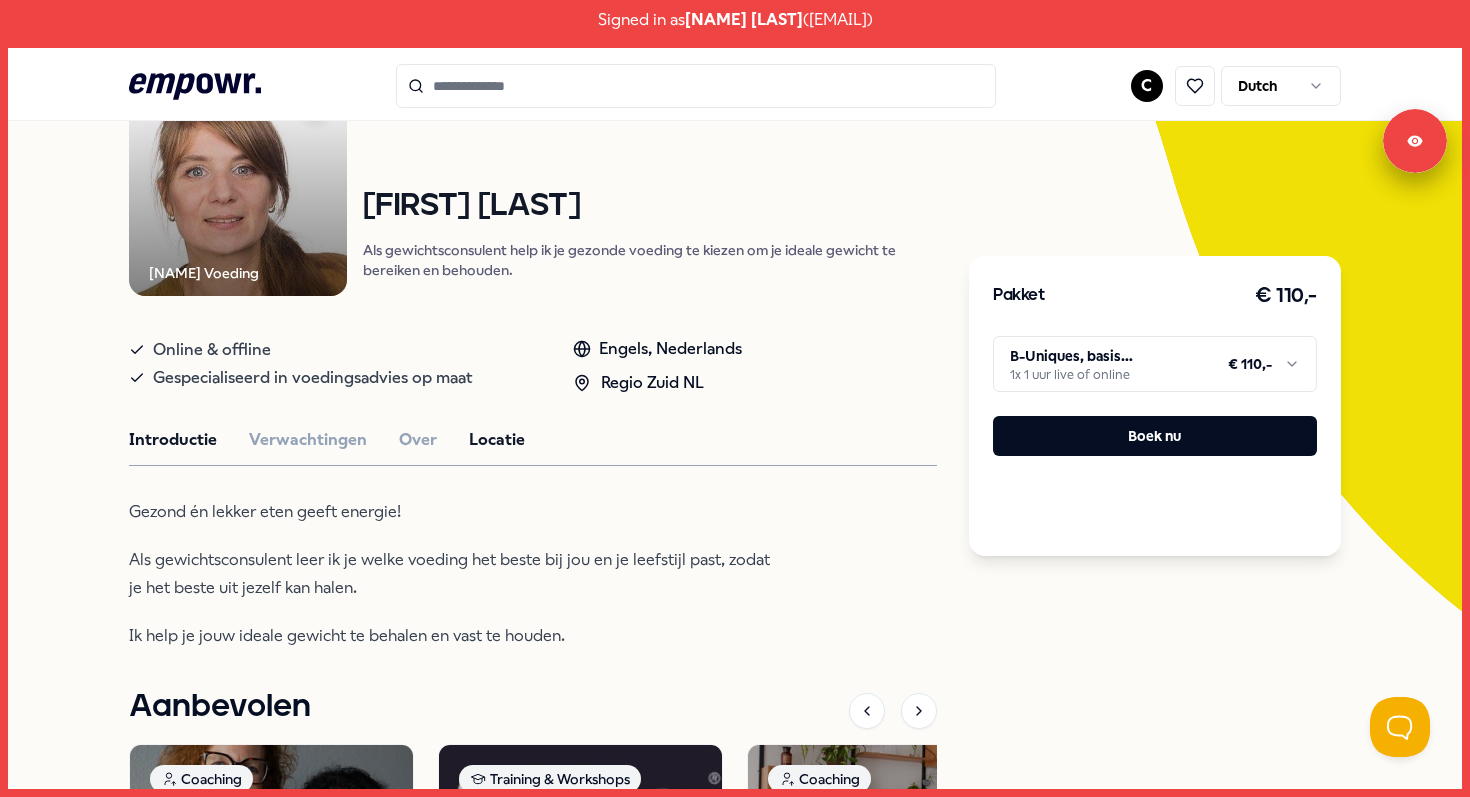 click on "Locatie" at bounding box center [497, 440] 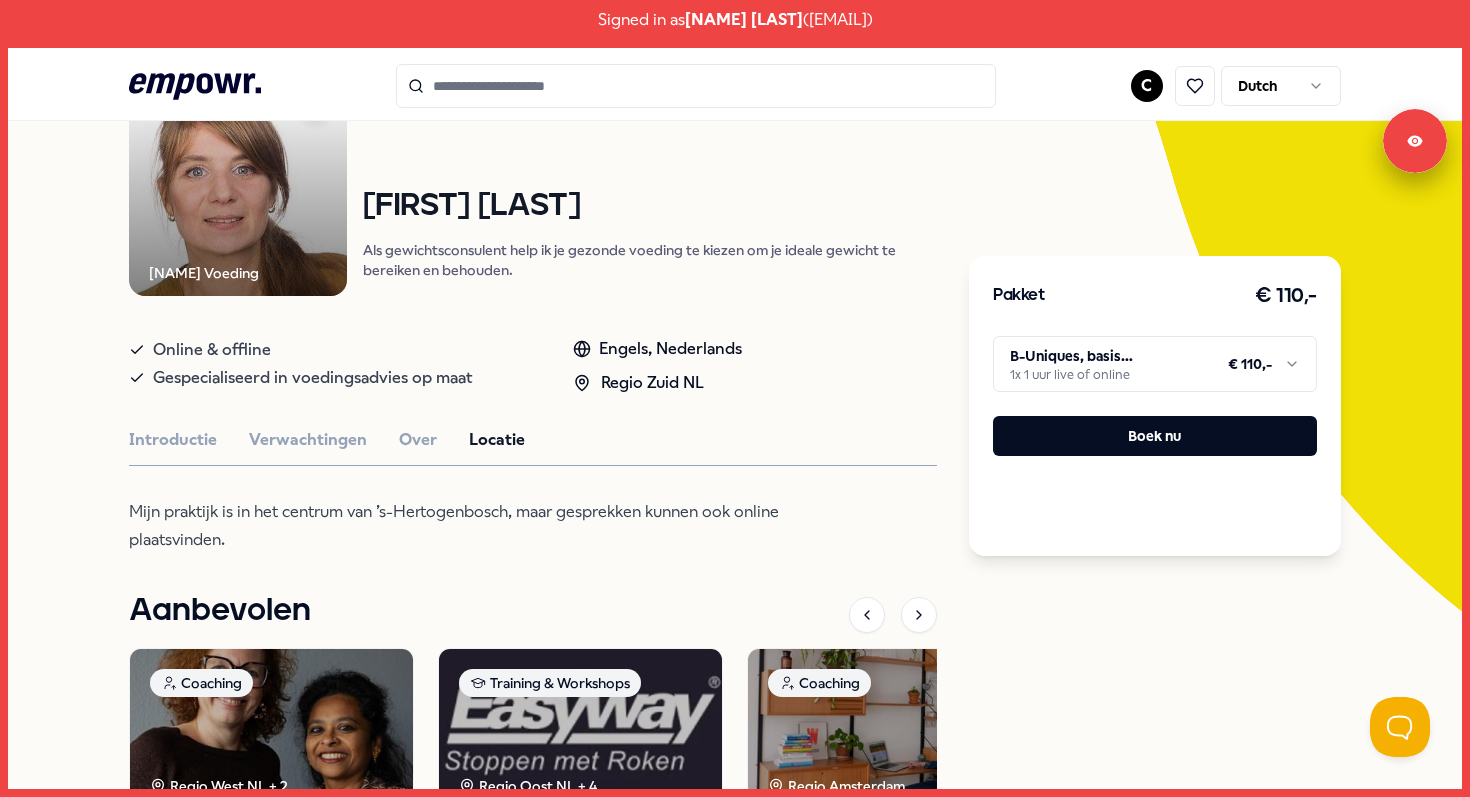 scroll, scrollTop: 0, scrollLeft: 0, axis: both 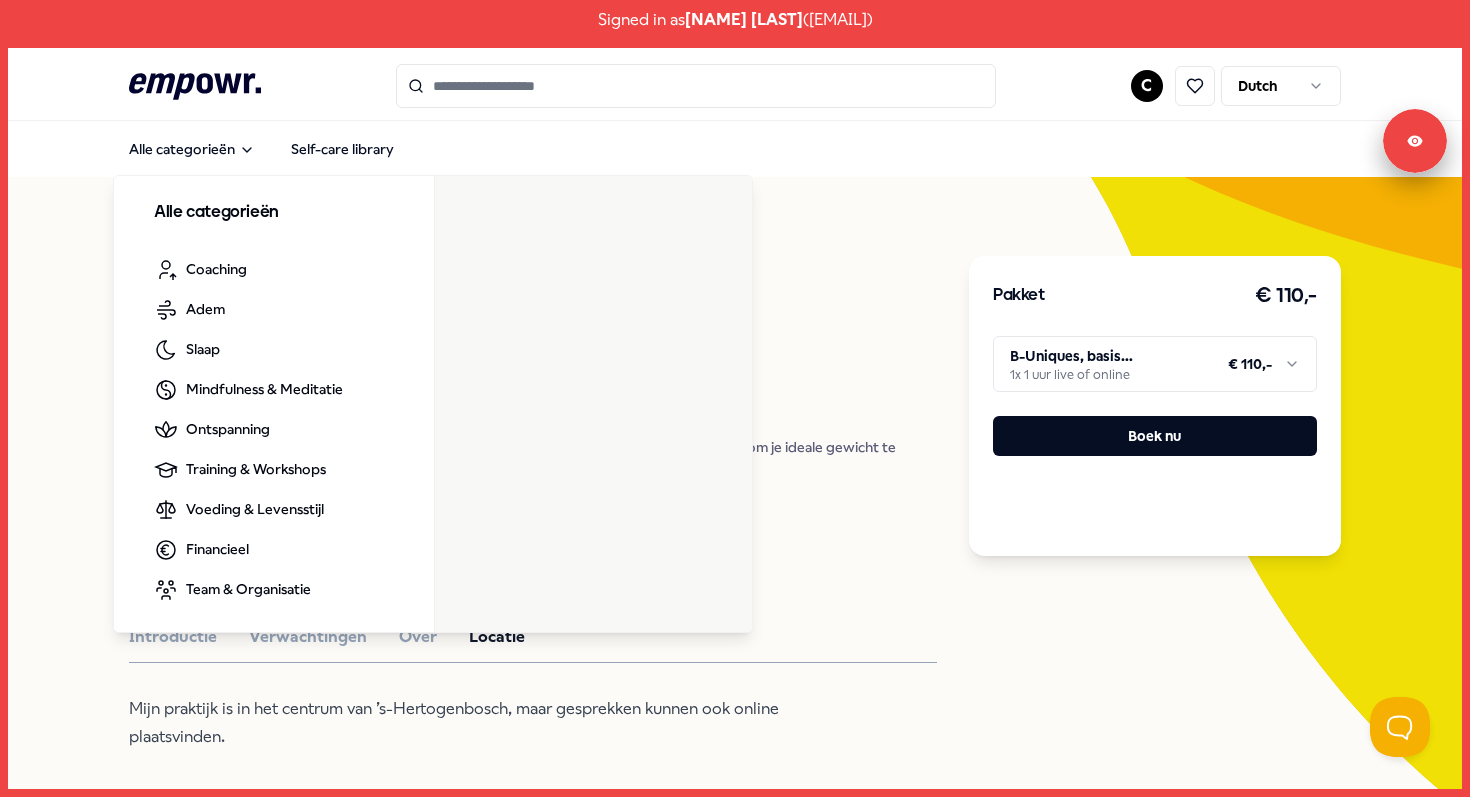 click on ".empowr-logo_svg__cls-1{fill:#03032f}" 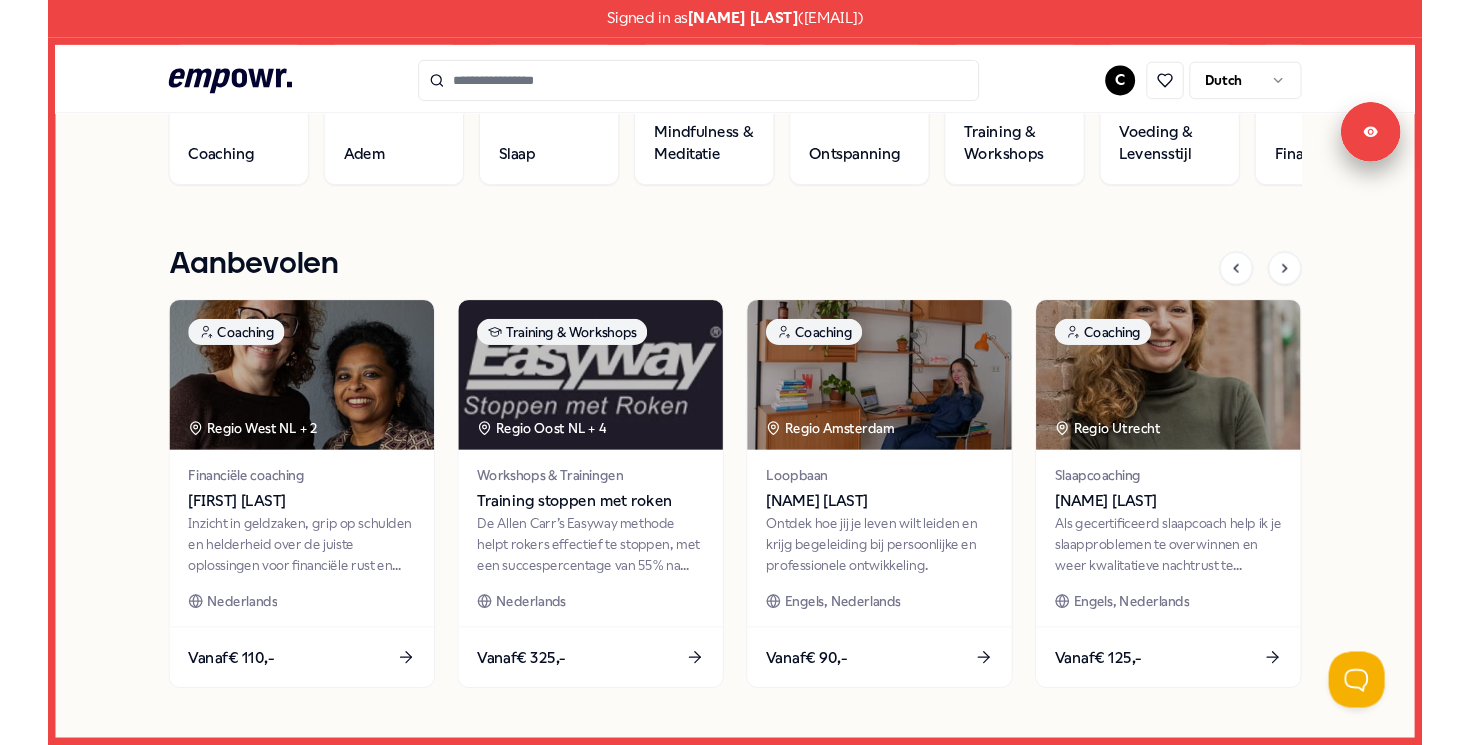 scroll, scrollTop: 774, scrollLeft: 0, axis: vertical 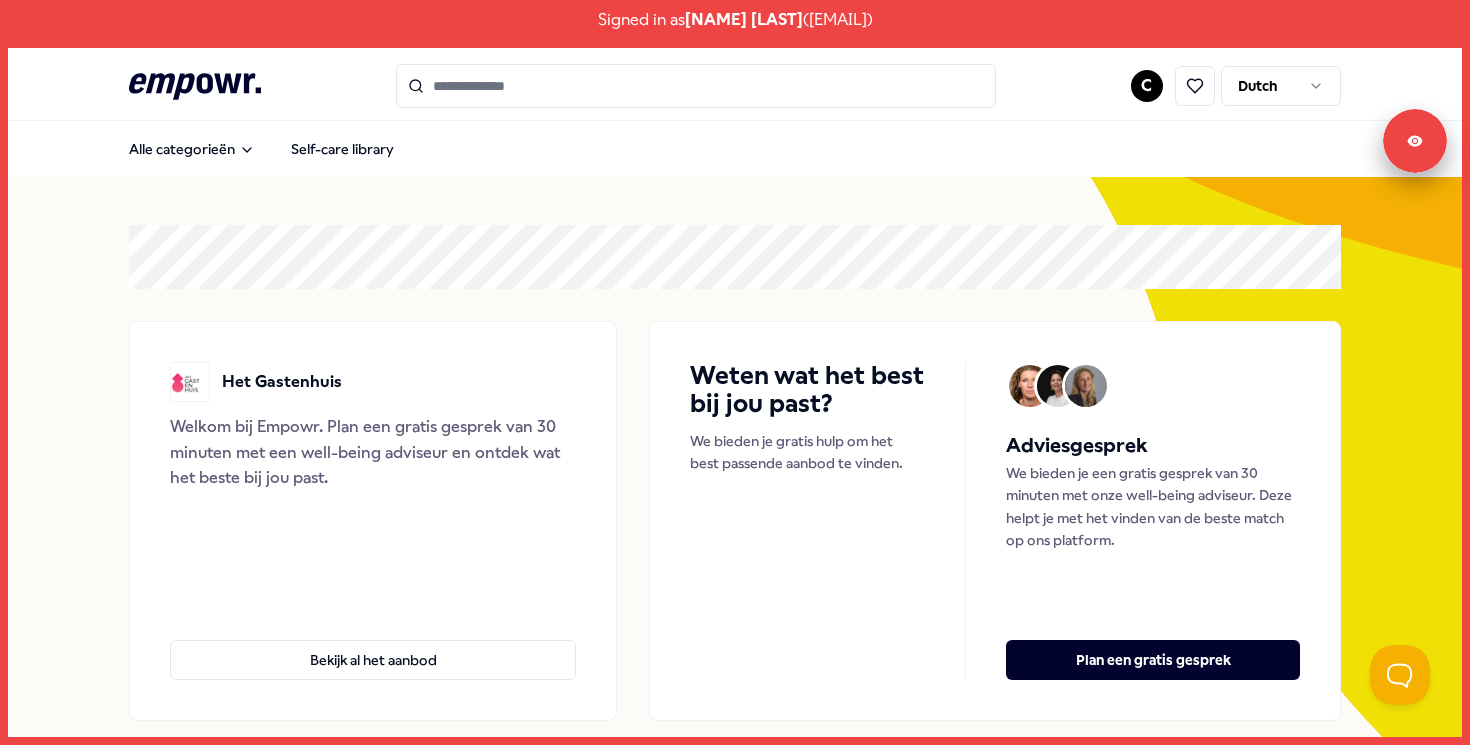 click on ".empowr-logo_svg__cls-1{fill:#03032f}" 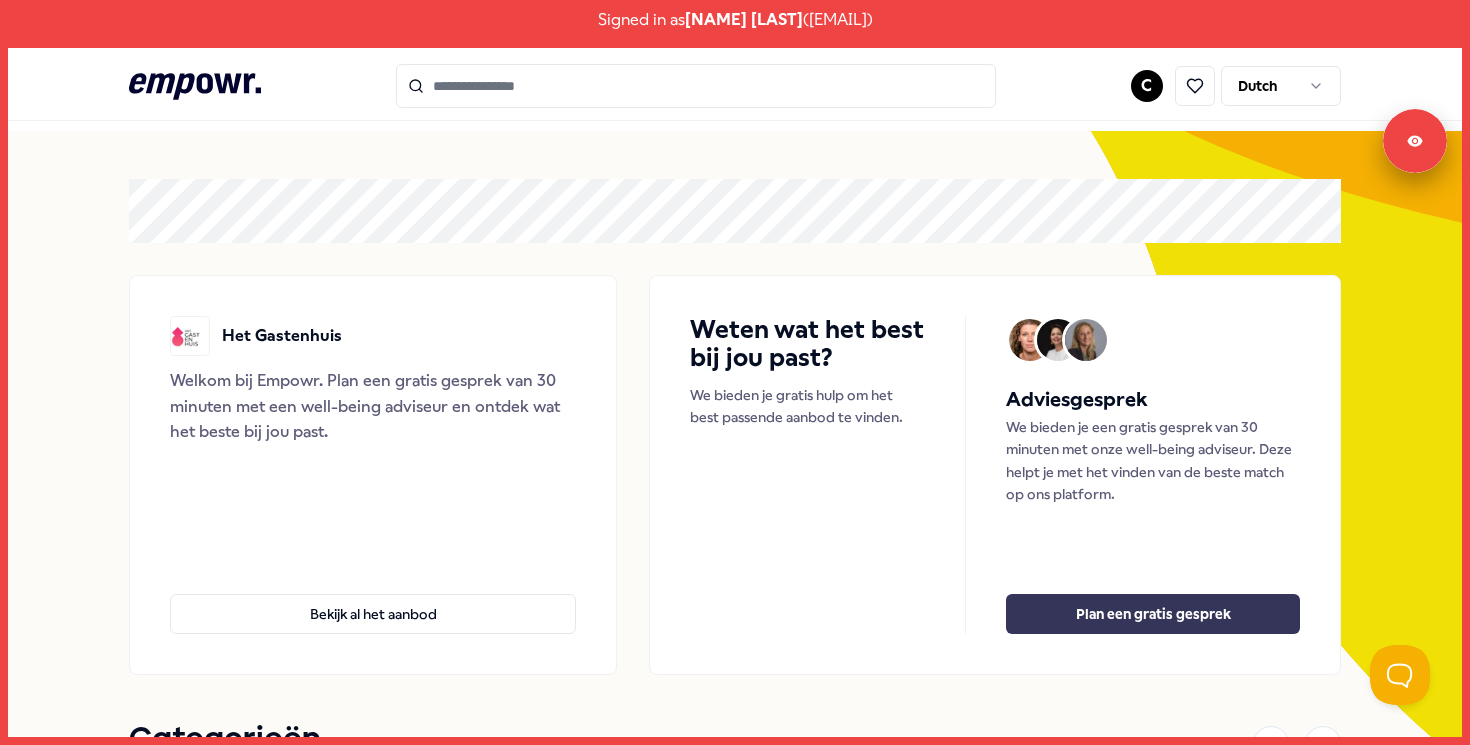 scroll, scrollTop: 0, scrollLeft: 0, axis: both 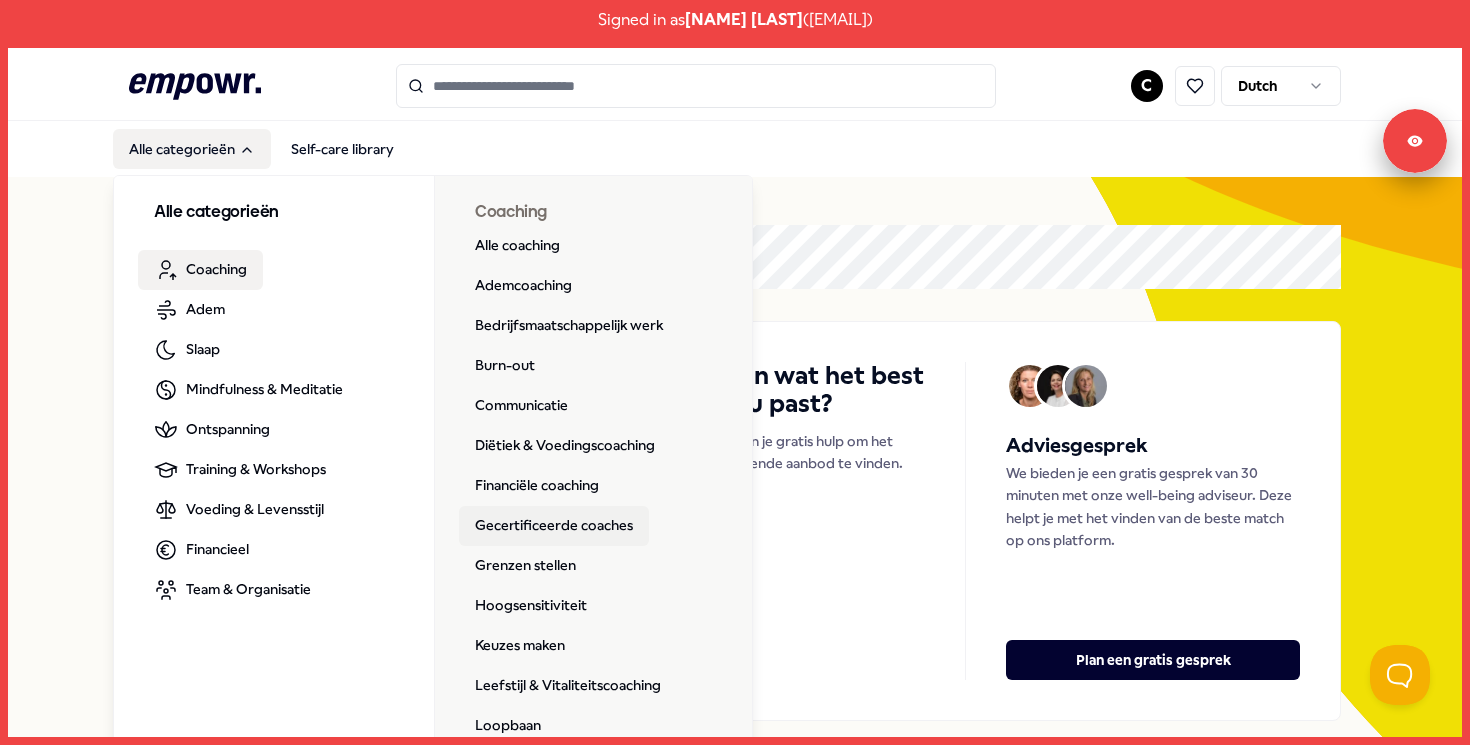 click on "Gecertificeerde coaches" at bounding box center (554, 526) 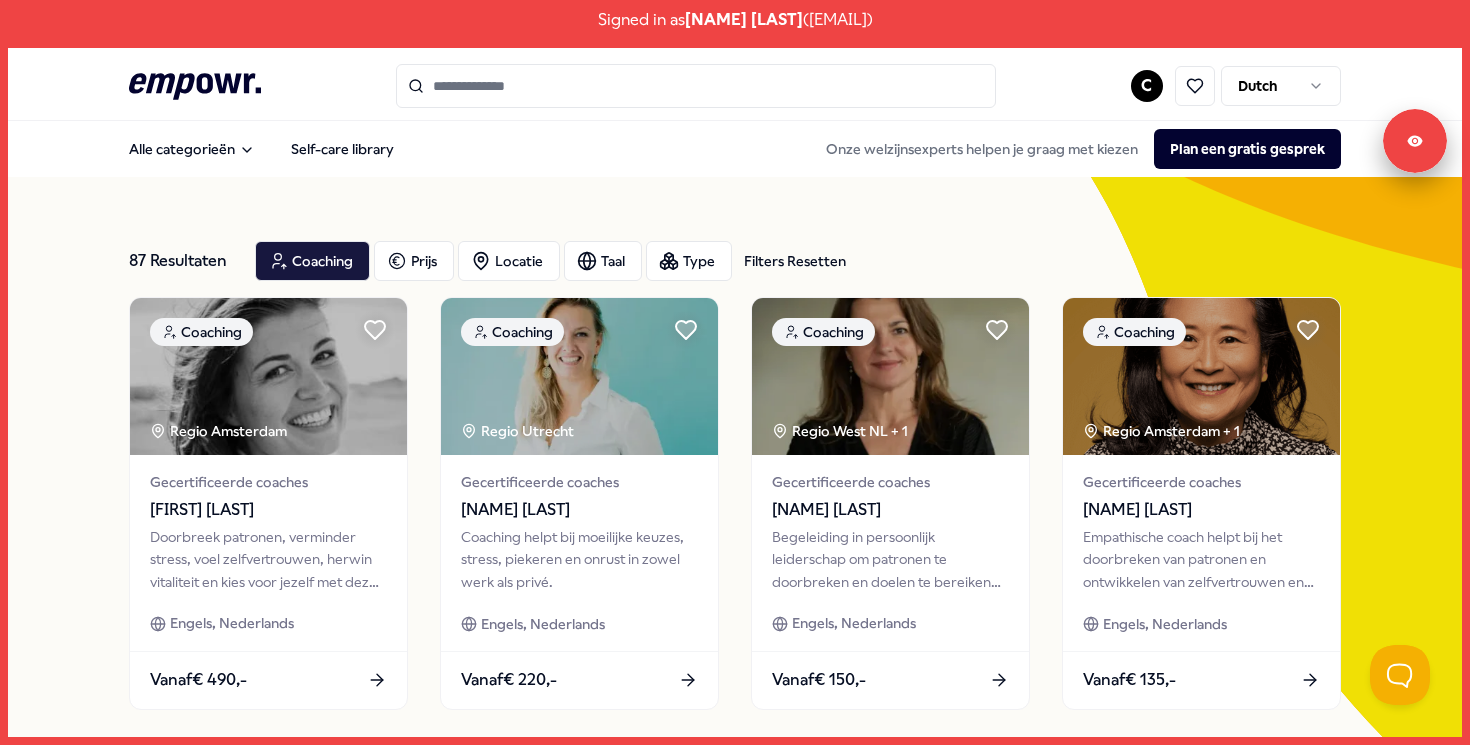 click on ".empowr-logo_svg__cls-1{fill:#03032f}" 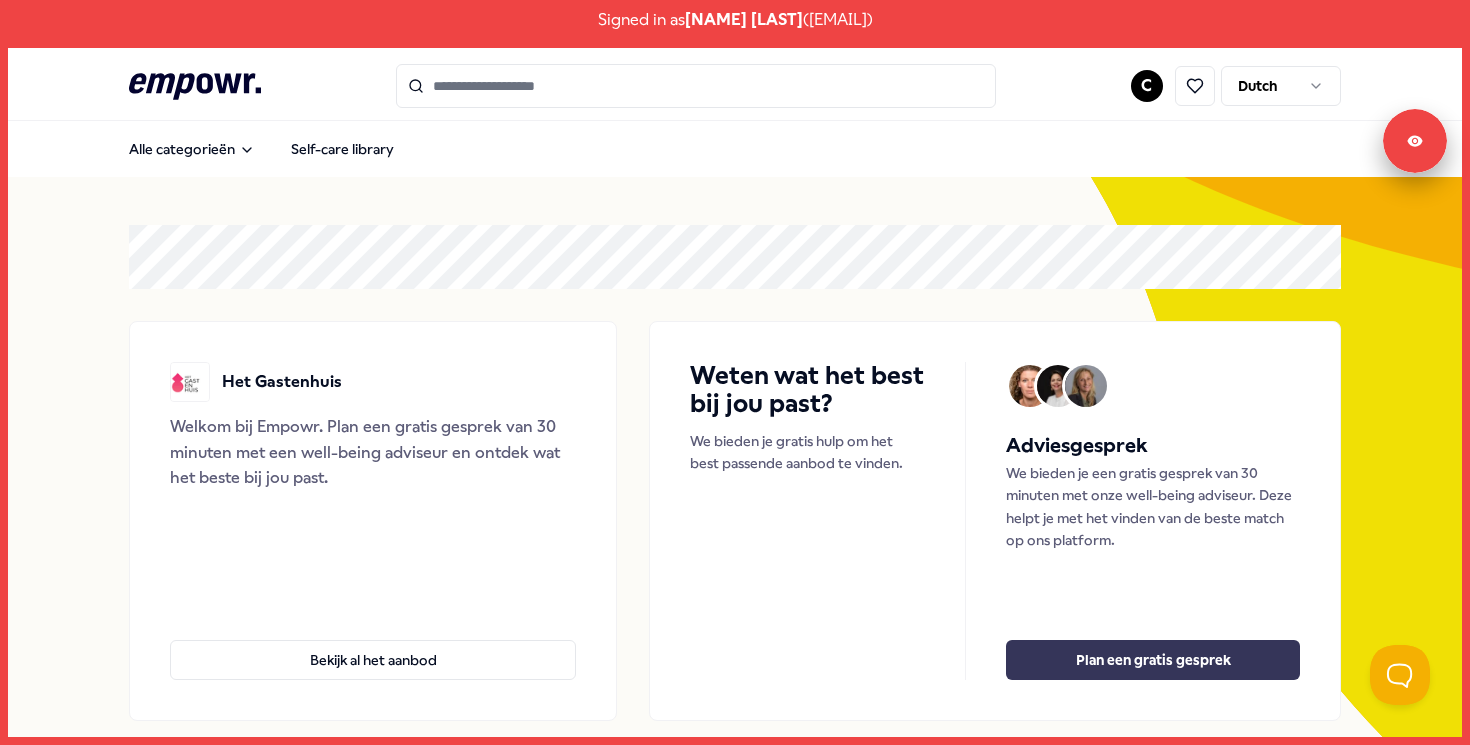 click on "Plan een gratis gesprek" at bounding box center [1153, 660] 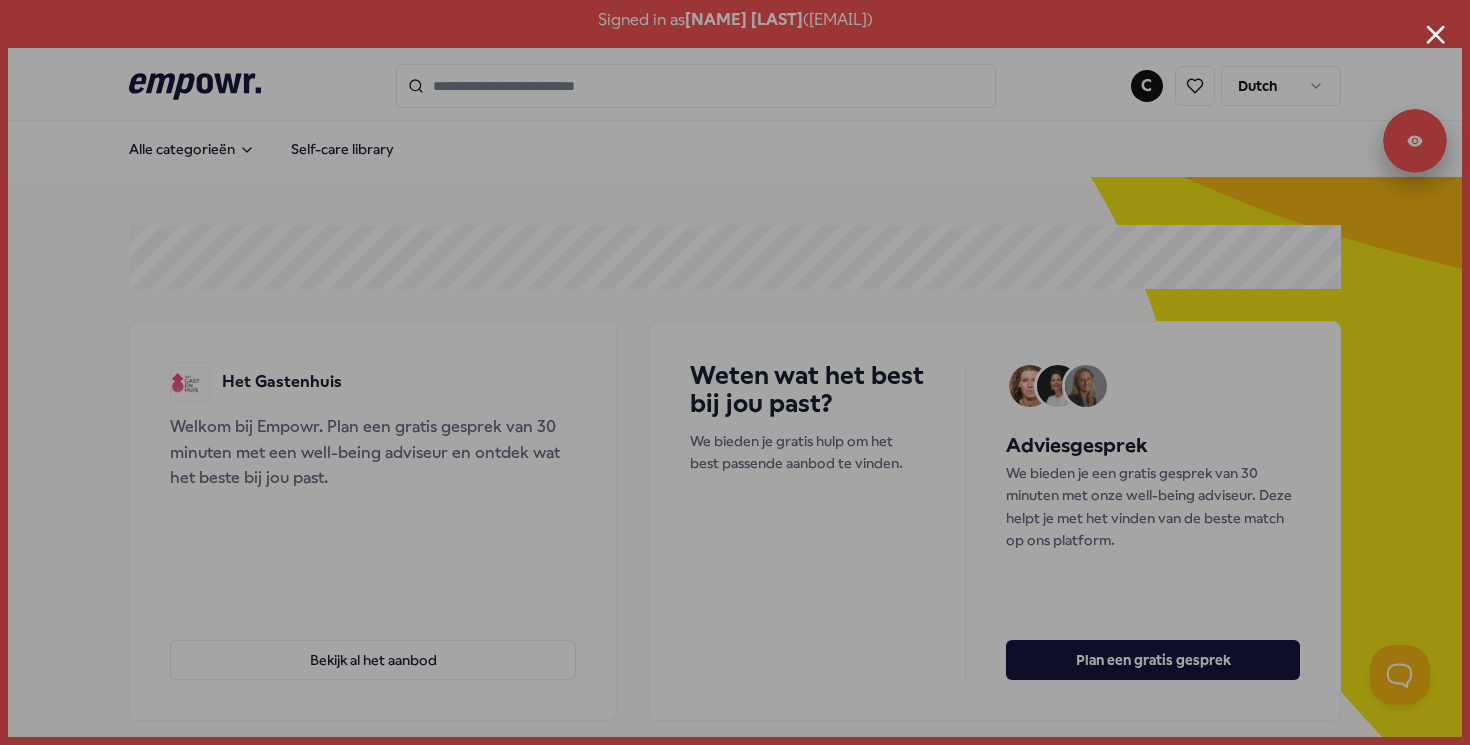 click at bounding box center (1435, 34) 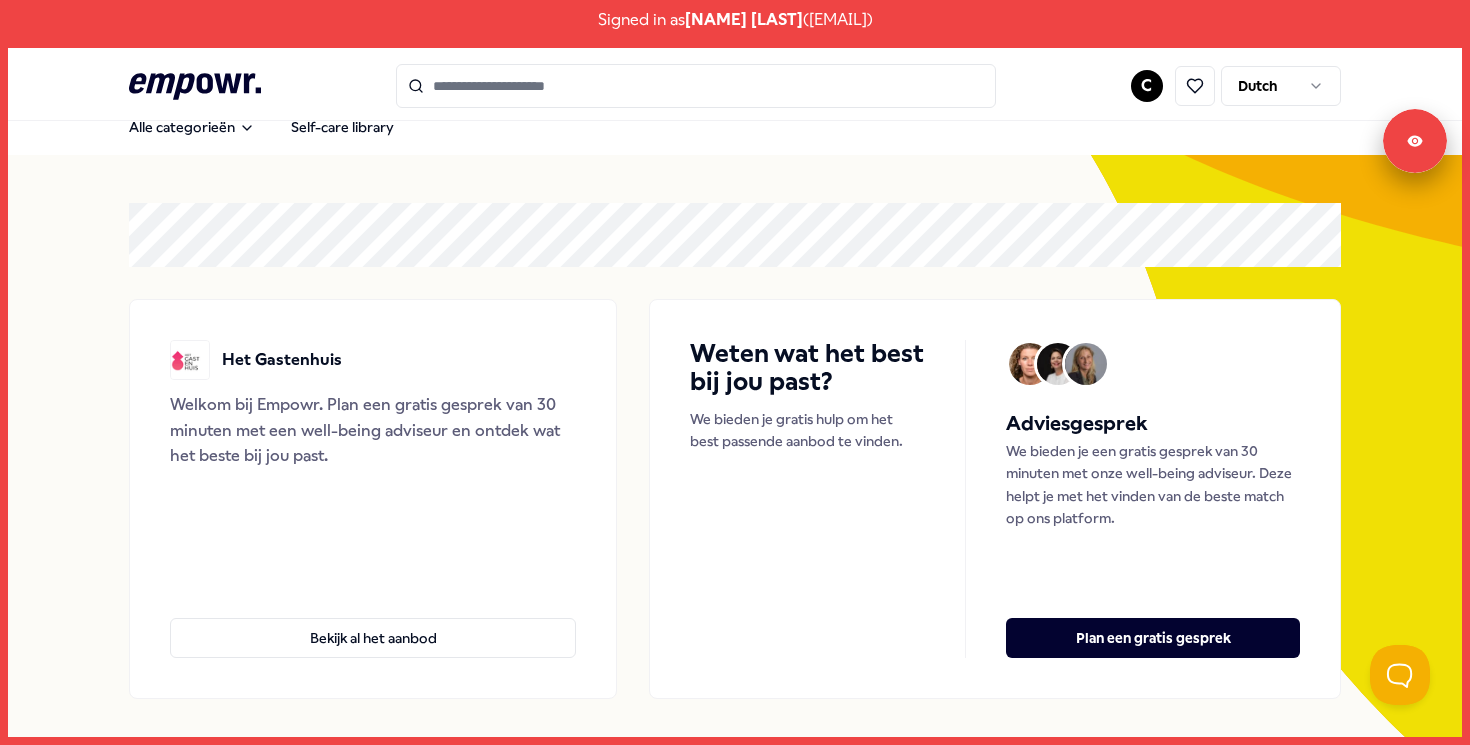 scroll, scrollTop: 0, scrollLeft: 0, axis: both 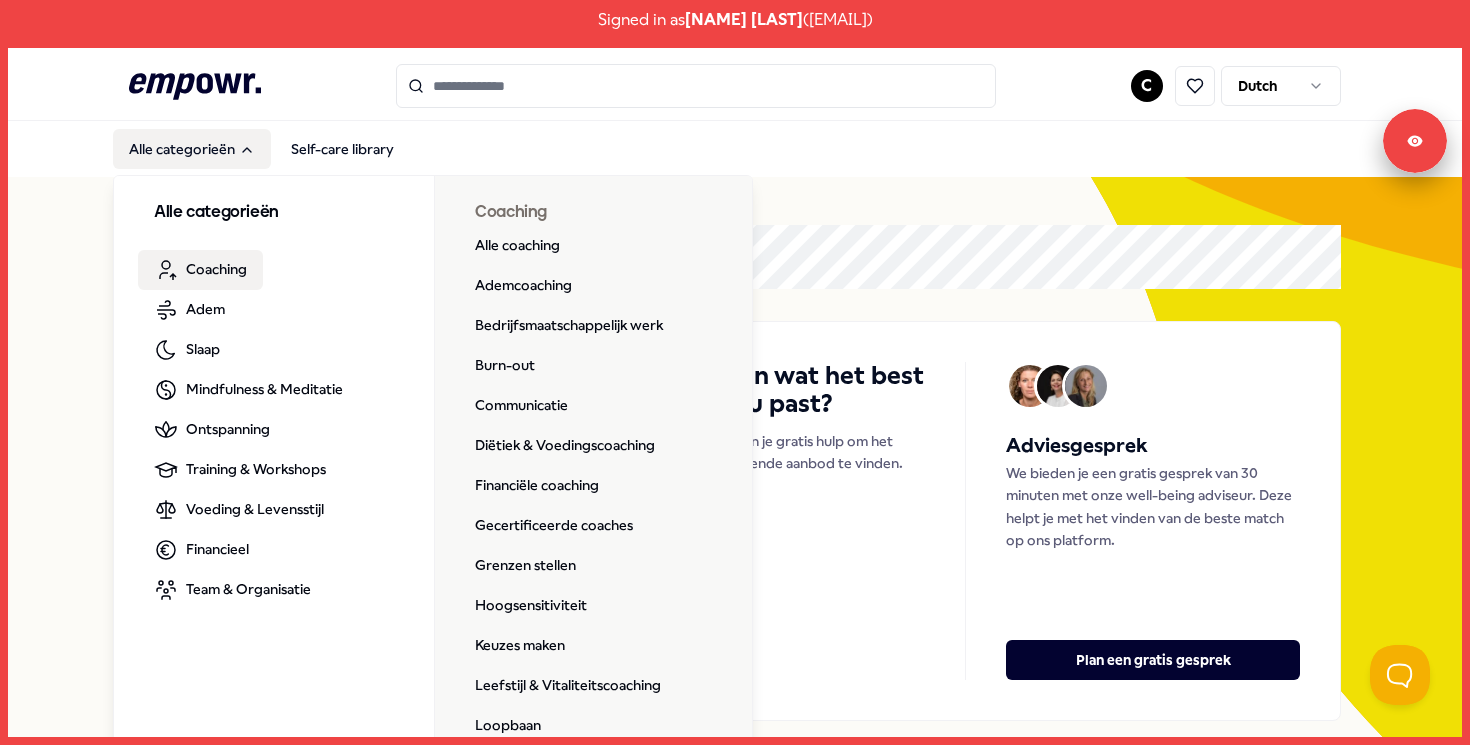 click on "Coaching" at bounding box center [200, 270] 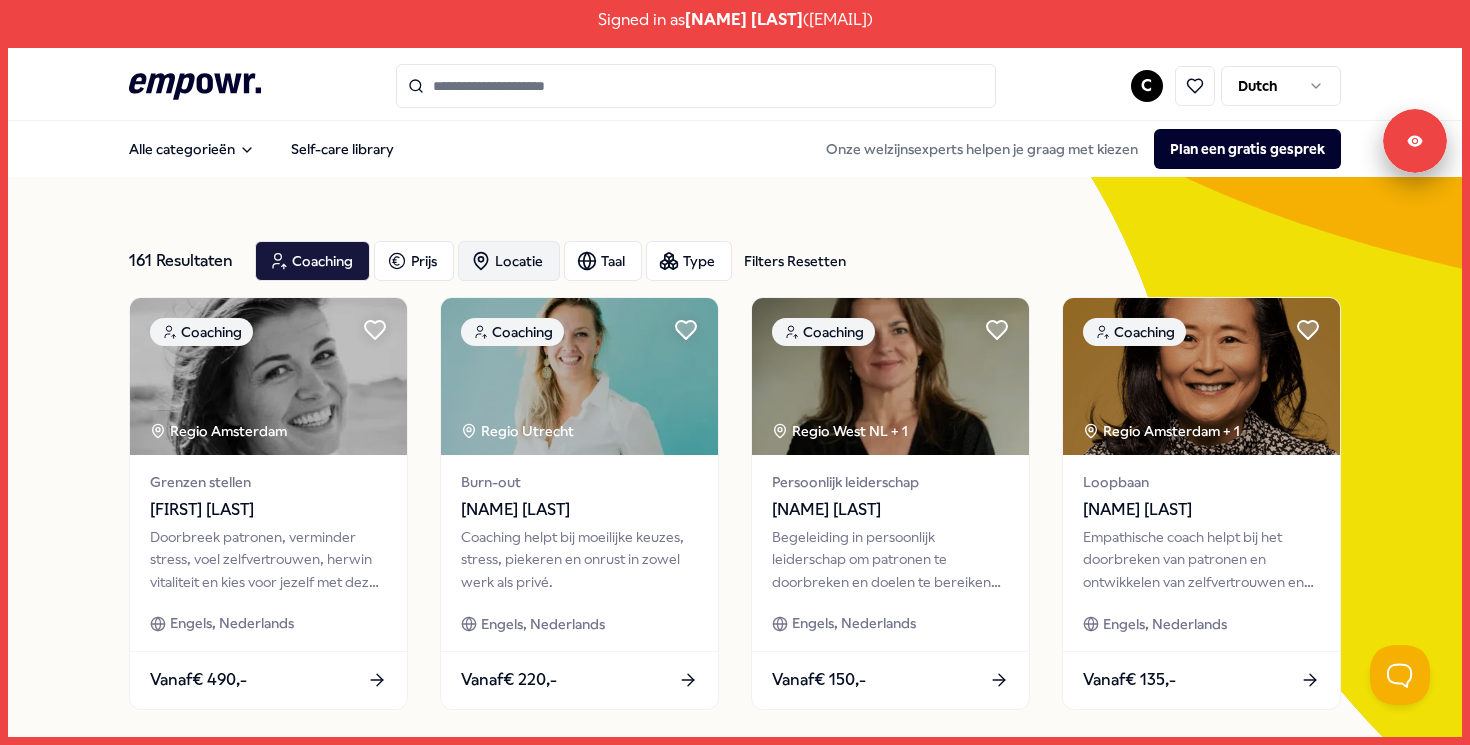 click on "Locatie" at bounding box center [509, 261] 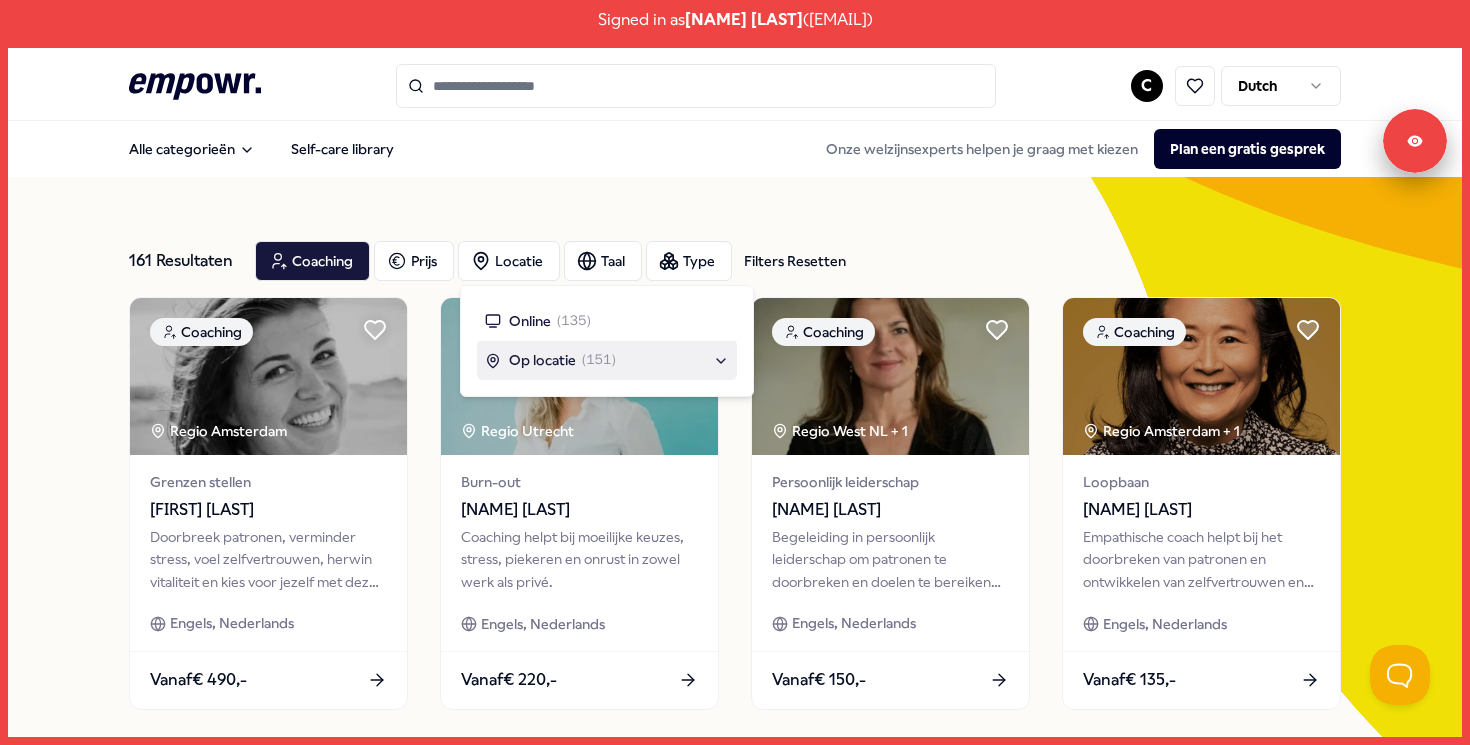 click on "Op locatie" at bounding box center (542, 360) 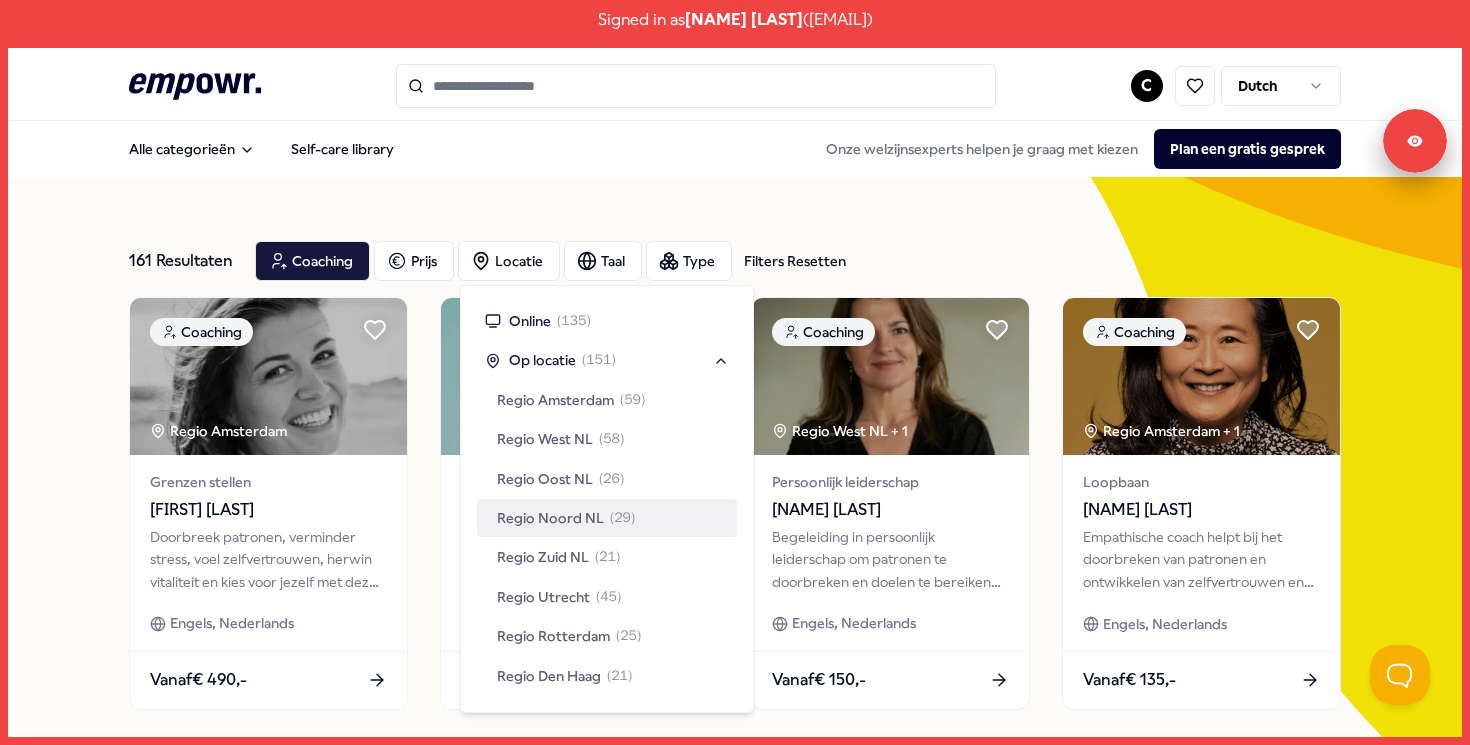 click on "Regio Noord NL" at bounding box center (550, 518) 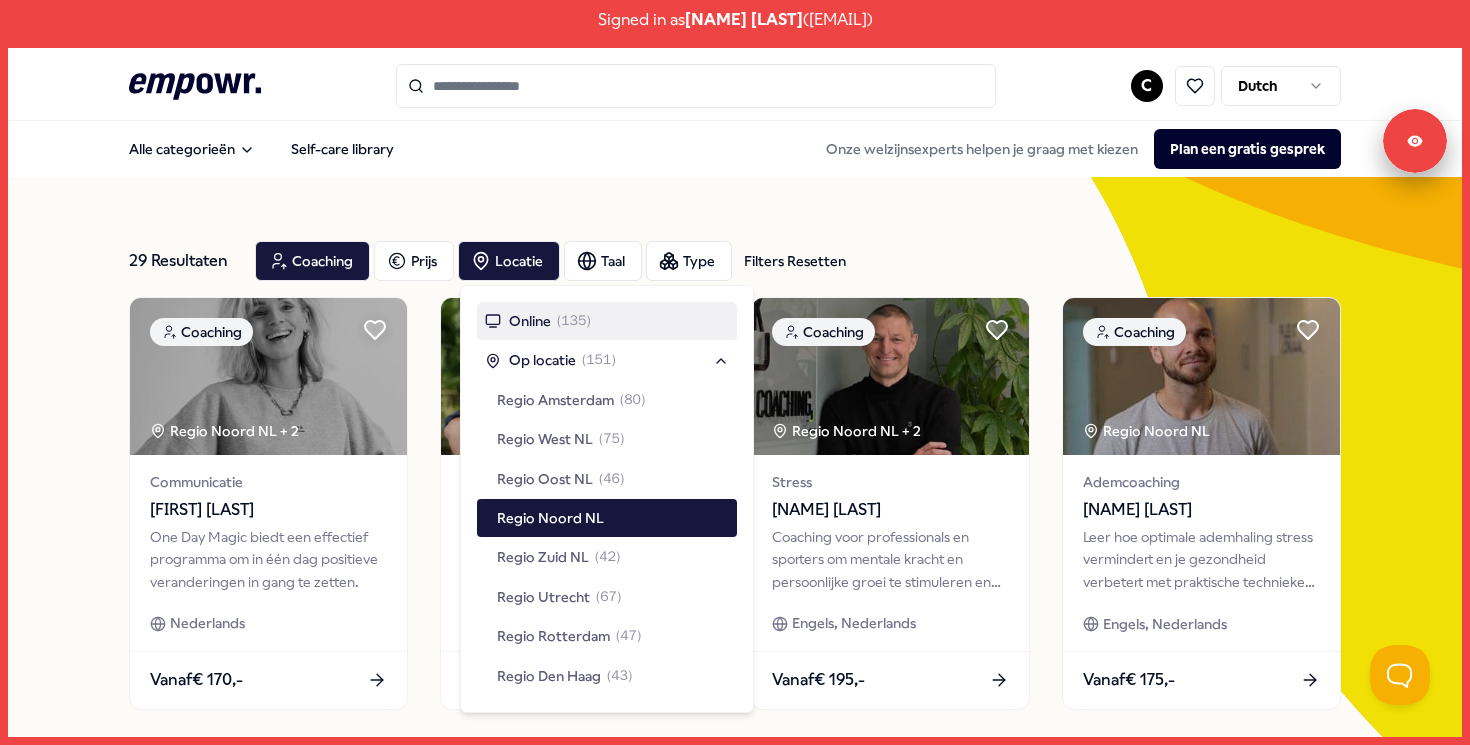 click on "Alle categorieën   Self-care library Onze welzijnsexperts helpen je graag met kiezen Plan een gratis gesprek" at bounding box center (735, 149) 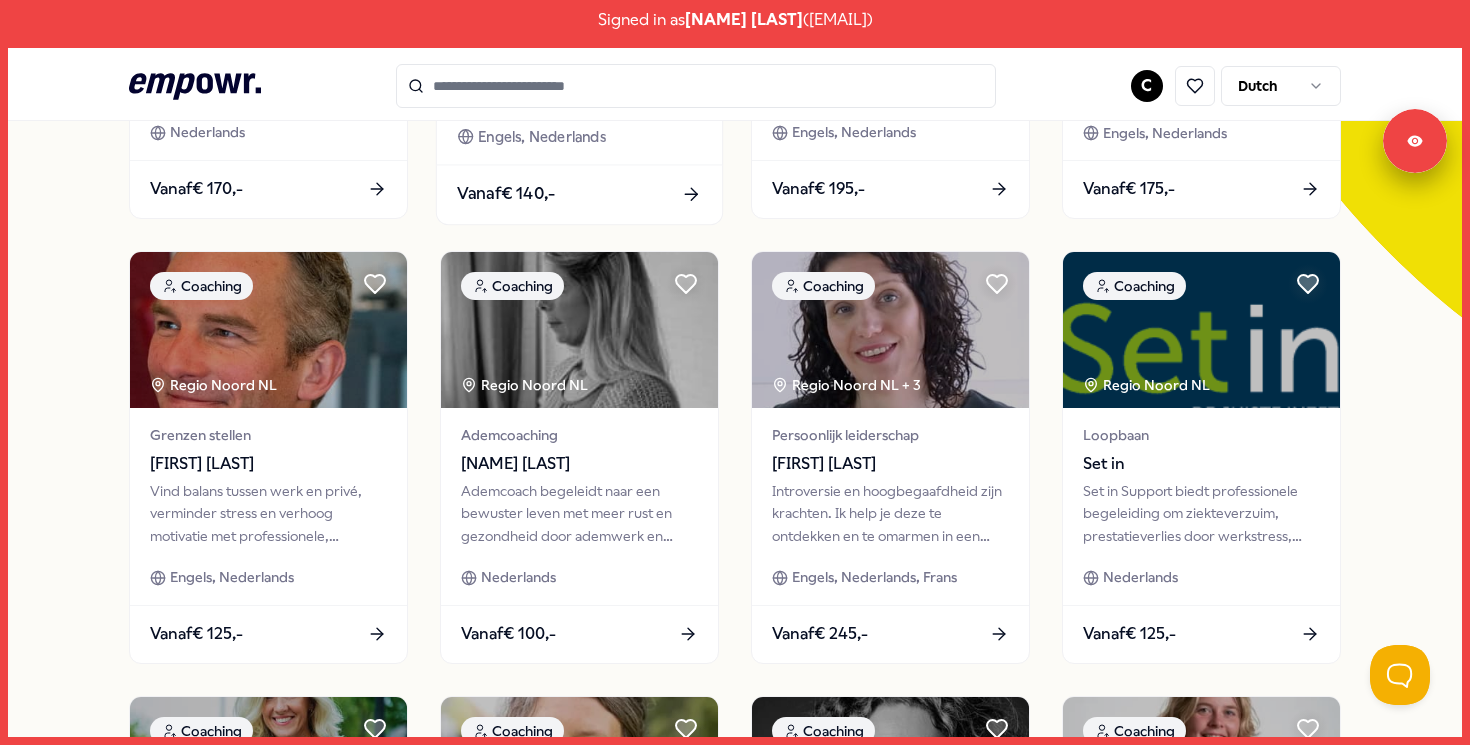 scroll, scrollTop: 489, scrollLeft: 0, axis: vertical 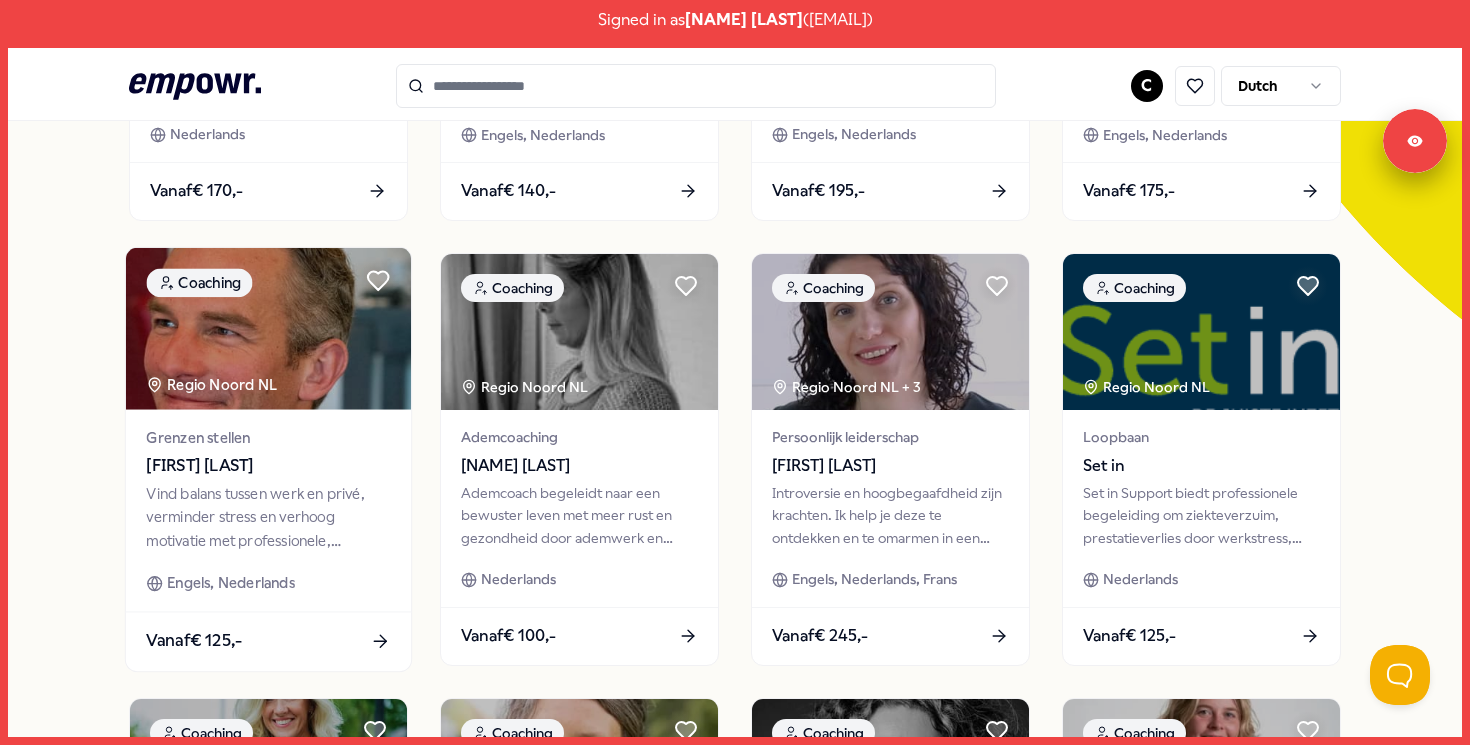 click on "Vind balans tussen werk en privé, verminder stress en verhoog motivatie met
professionele, individuele coaching." at bounding box center (269, 516) 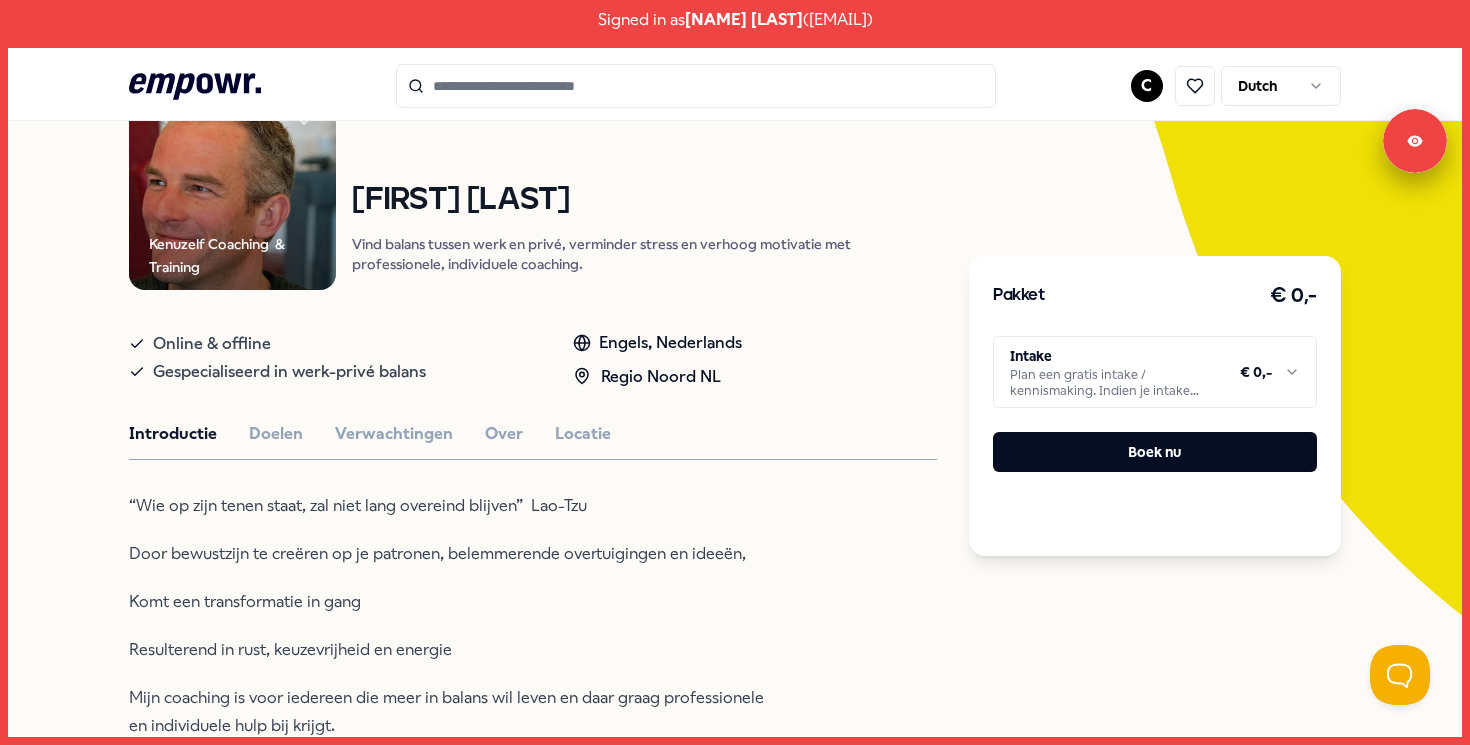 scroll, scrollTop: 194, scrollLeft: 0, axis: vertical 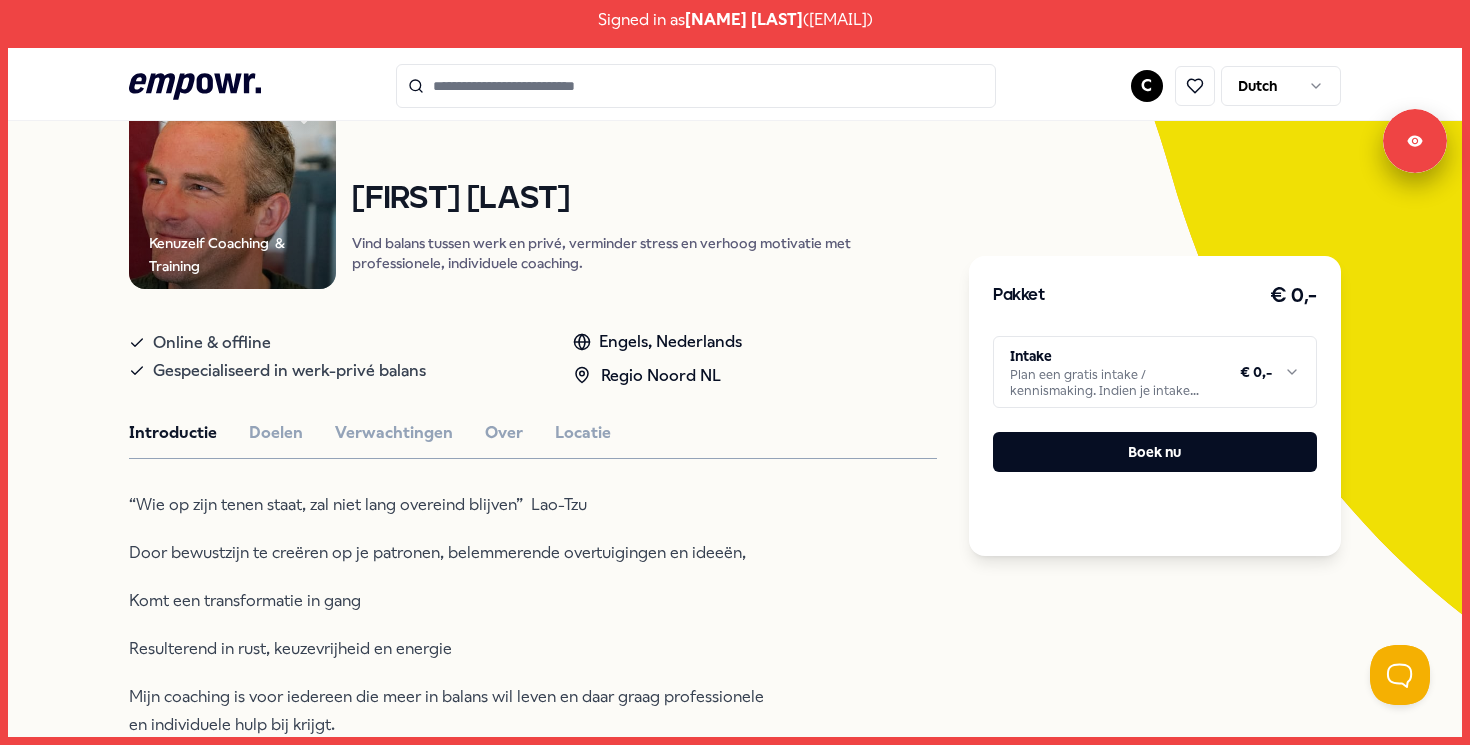 click on "Signed in as   [NAME] [LAST] ( [EMAIL] ) .empowr-logo_svg__cls-1{fill:#03032f} C Dutch Alle categorieën   Self-care library Terug Kenuzelf Coaching  & Training Coaching [NAME] [LAST] Vind balans tussen werk en privé, verminder stress en verhoog motivatie met professionele, individuele coaching. Online  & offline Gespecialiseerd in werk-privé balans Engels, Nederlands Regio Noord NL  Introductie Doelen Verwachtingen Over Locatie “Wie op zijn tenen staat, zal niet lang overeind blijven”  Lao-Tzu Door bewustzijn te creëren op je patronen, belemmerende overtuigingen en ideeën, Komt een transformatie in gang Resulterend in rust, keuzevrijheid en energie Mijn coaching is voor iedereen die meer in balans wil leven en daar graag professionele en individuele hulp bij krijgt. Wil je bijvoorbeeld: een beter evenwicht vinden tussen werk en privé een uitweg vinden uit je frustraties meer motivatie minder stress preventief een burn out voorkomen meer energie meer genieten" at bounding box center (735, 372) 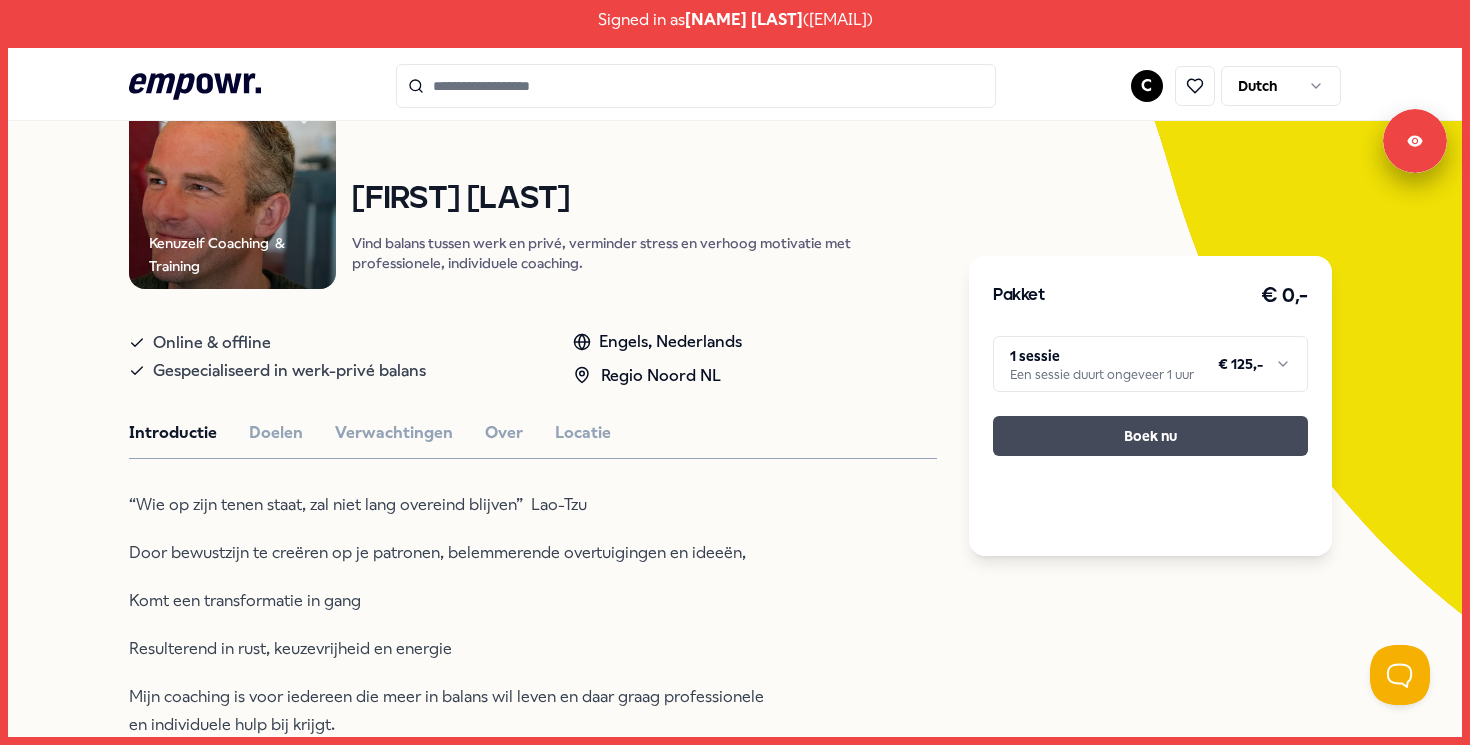 click on "Boek nu" at bounding box center [1150, 436] 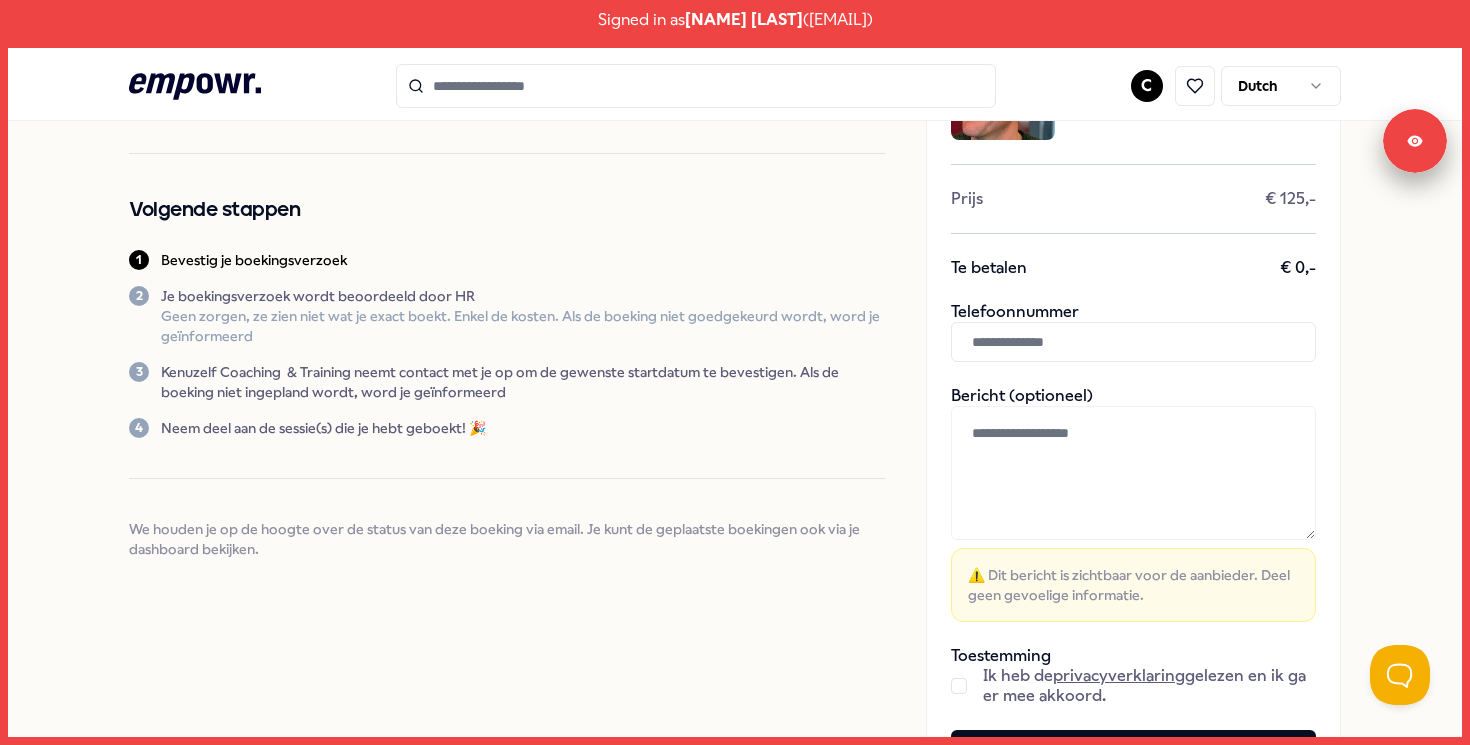 scroll, scrollTop: 159, scrollLeft: 0, axis: vertical 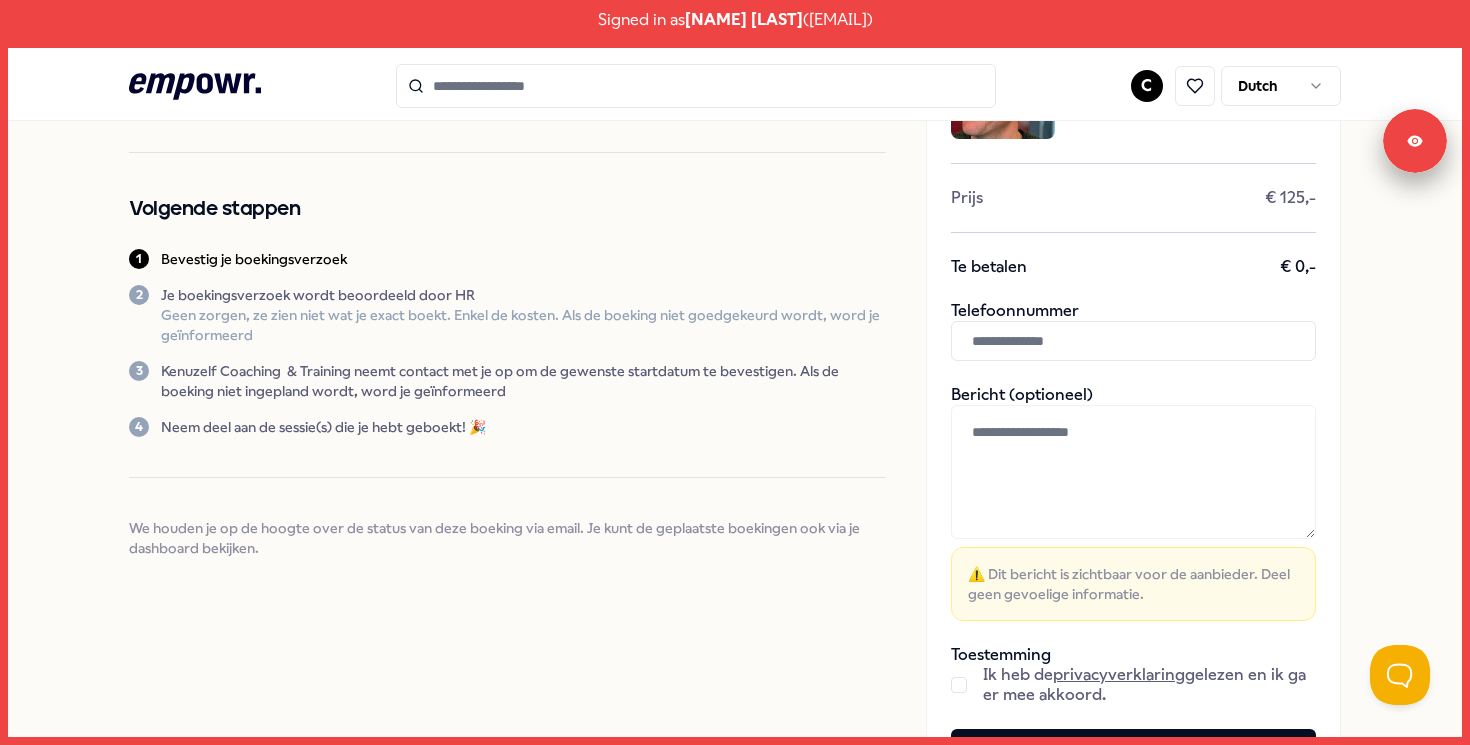 click at bounding box center (1133, 341) 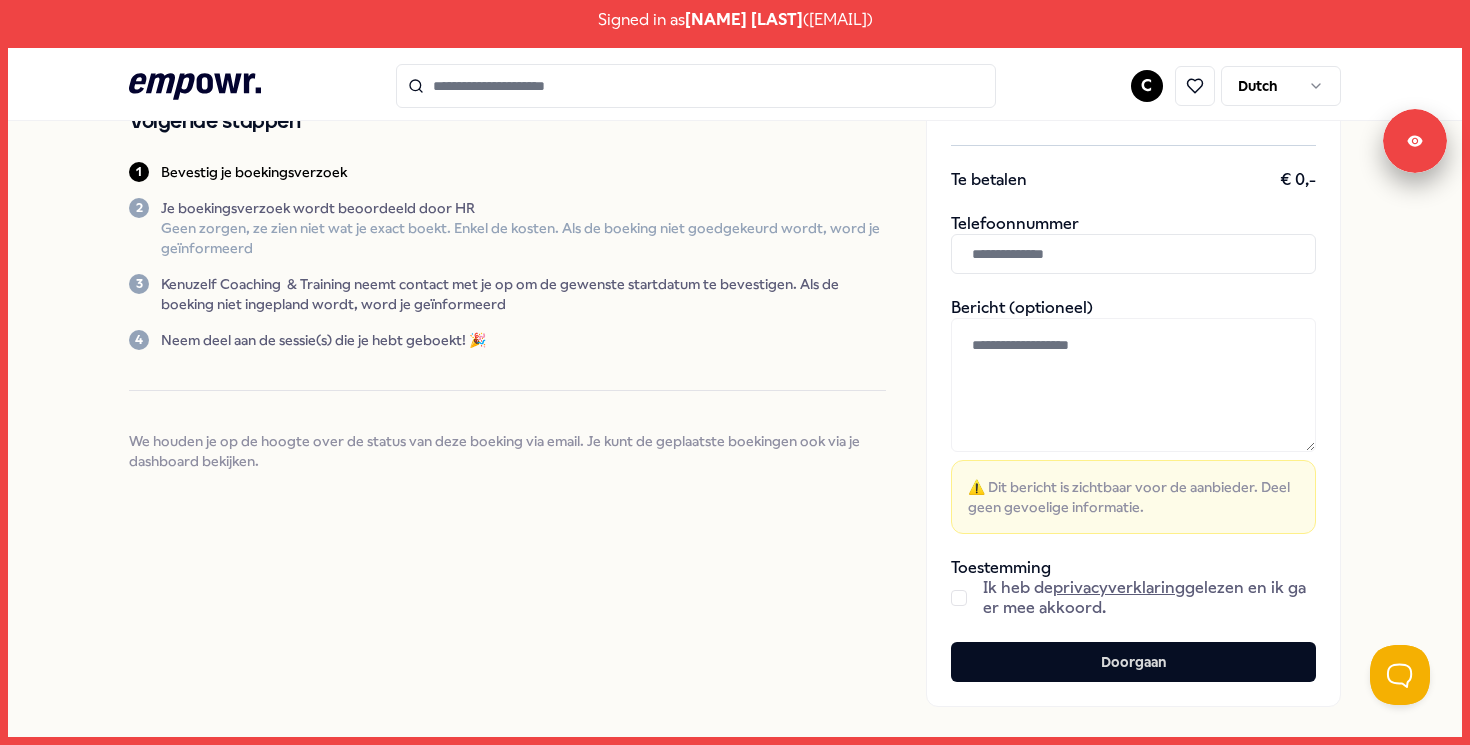scroll, scrollTop: 247, scrollLeft: 0, axis: vertical 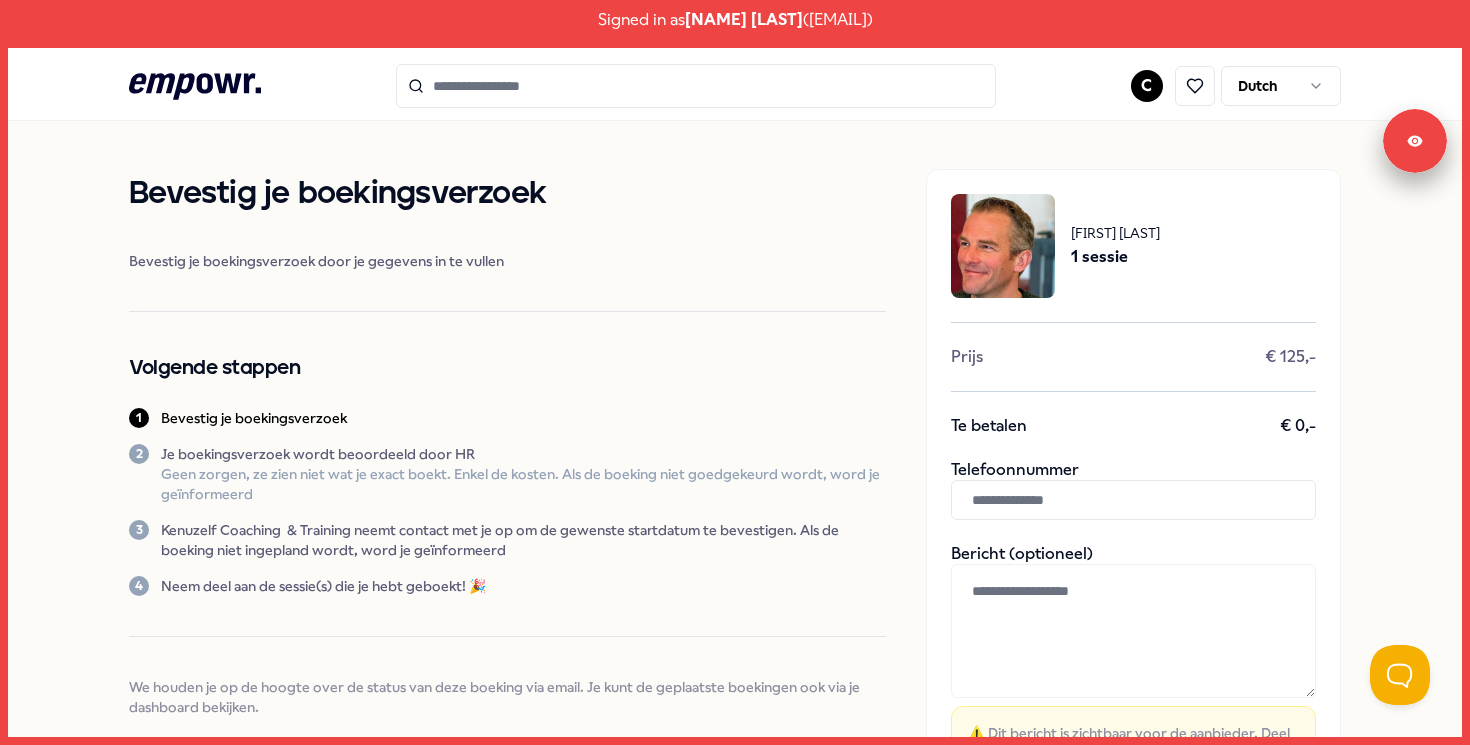 click on ".empowr-logo_svg__cls-1{fill:#03032f}" 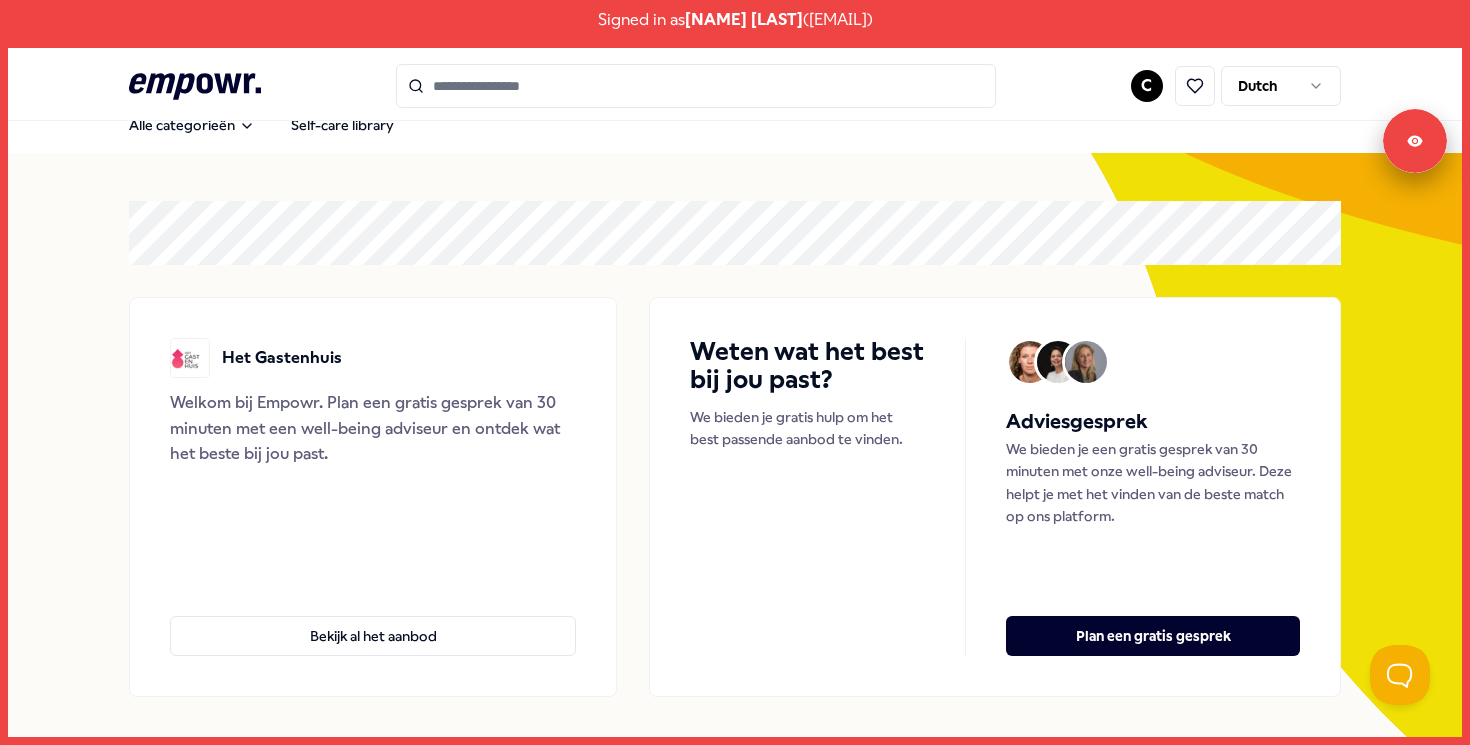 scroll, scrollTop: 0, scrollLeft: 0, axis: both 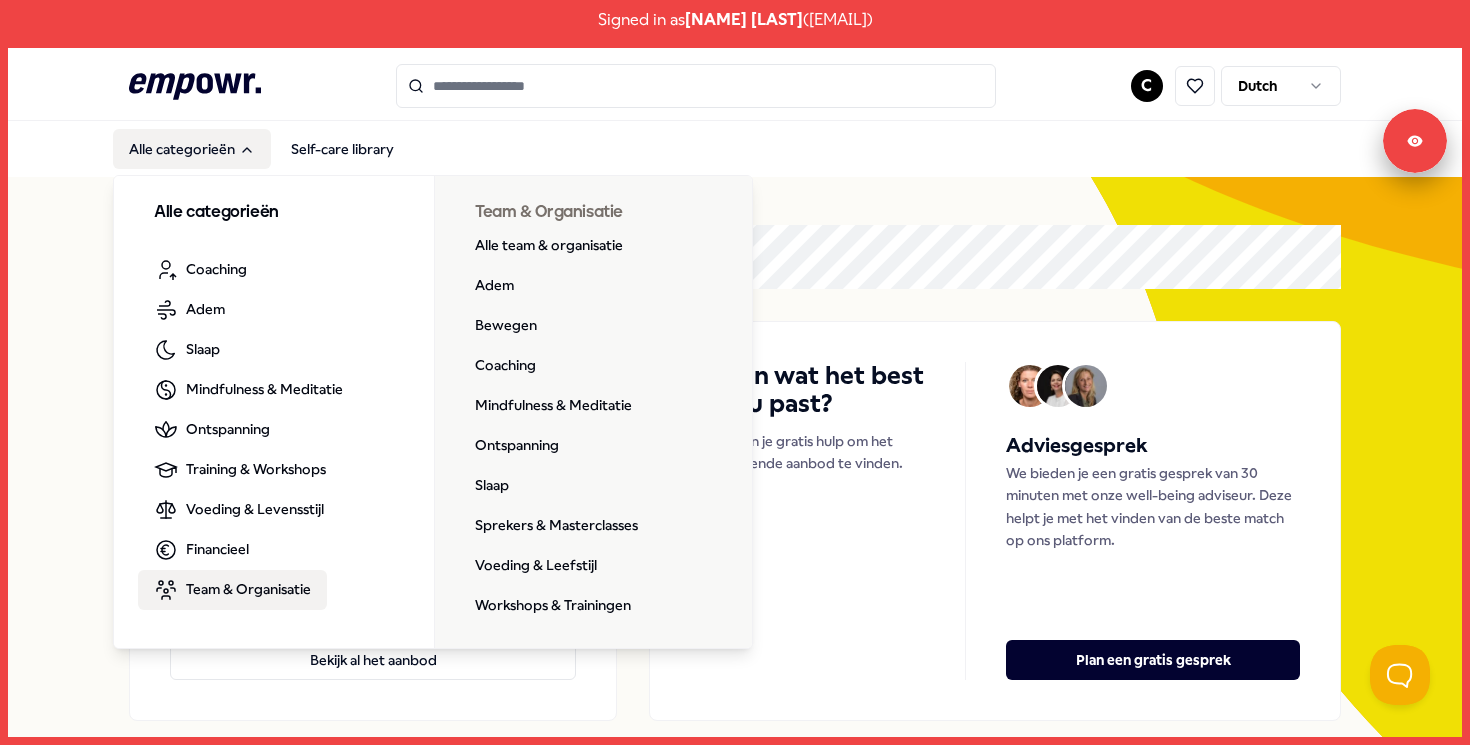 click on "Team & Organisatie" at bounding box center [248, 589] 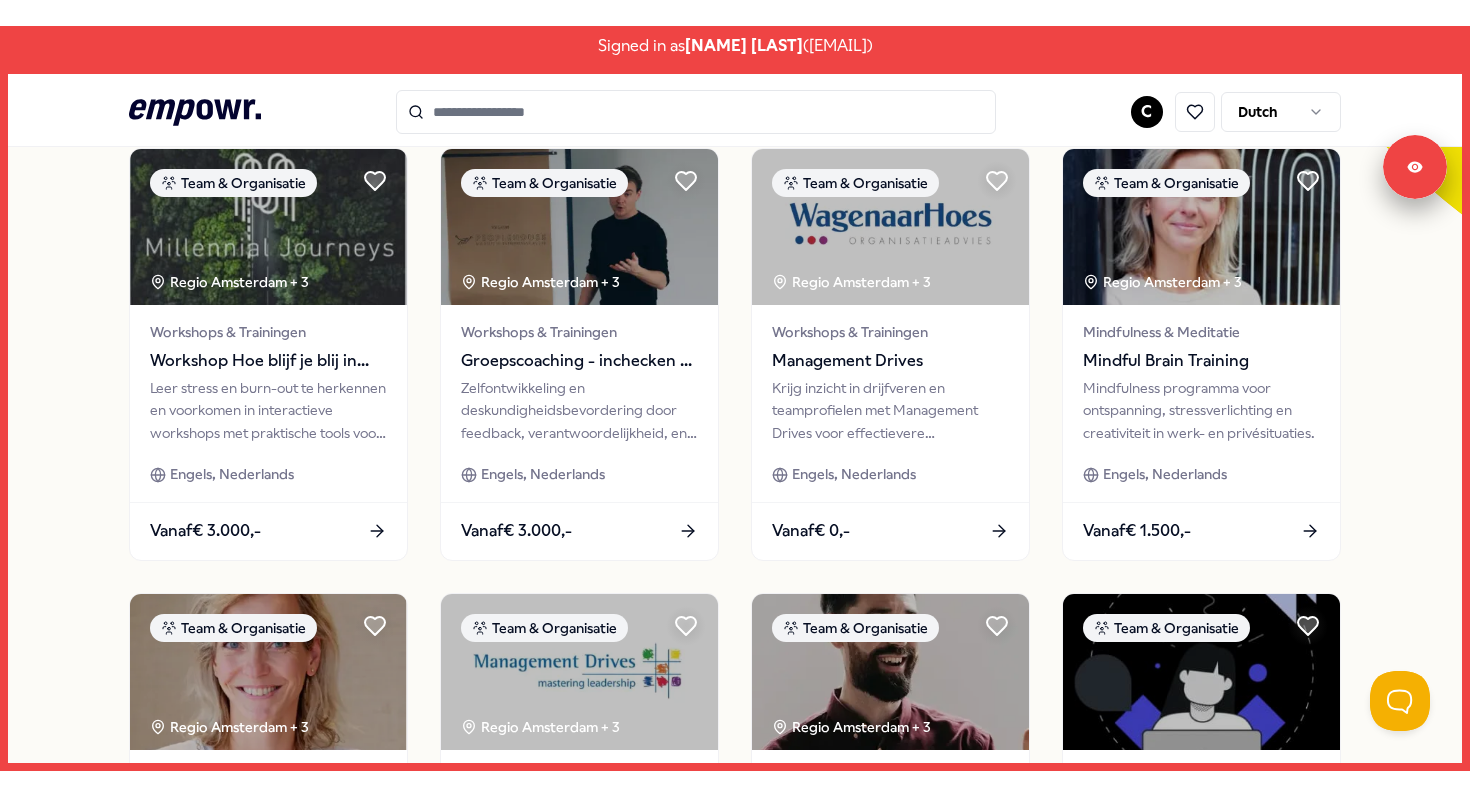 scroll, scrollTop: 0, scrollLeft: 0, axis: both 